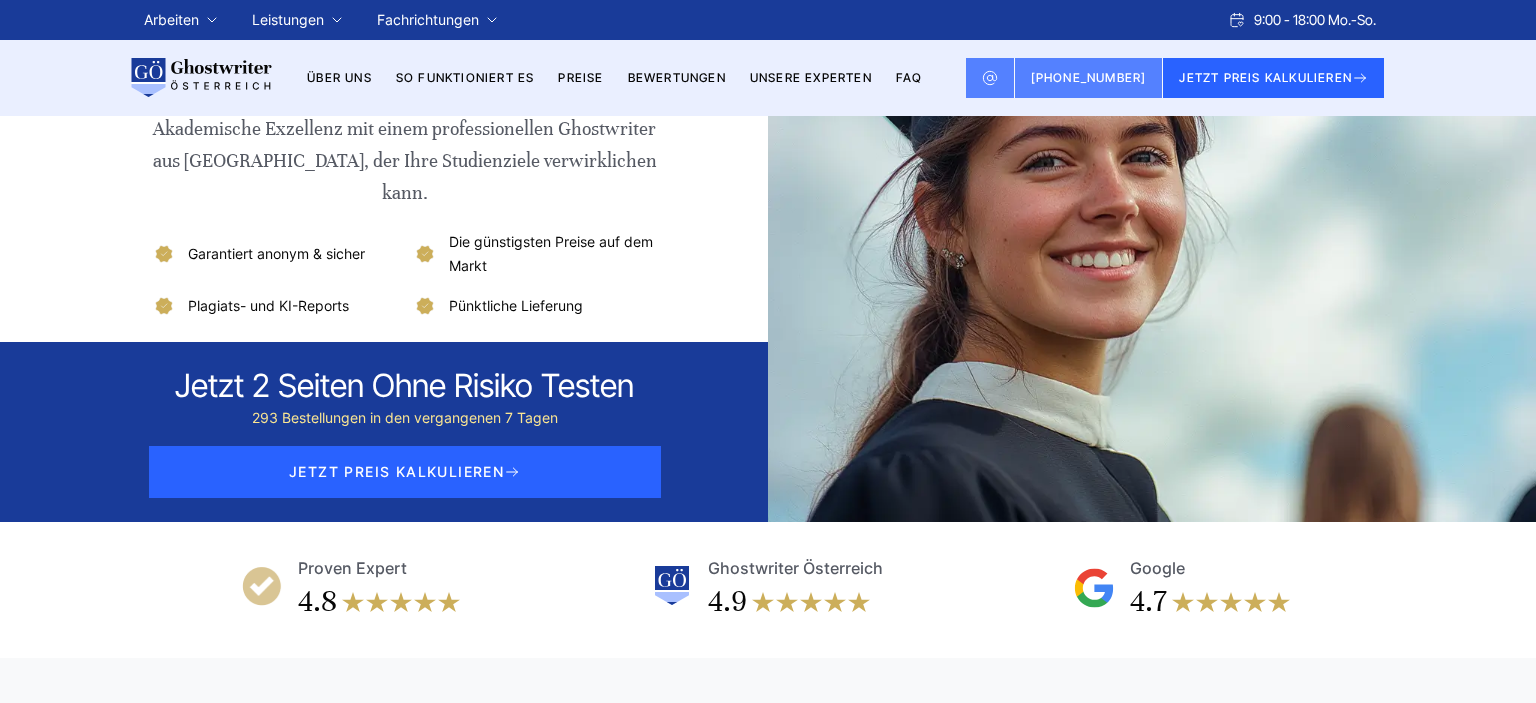 scroll, scrollTop: 0, scrollLeft: 0, axis: both 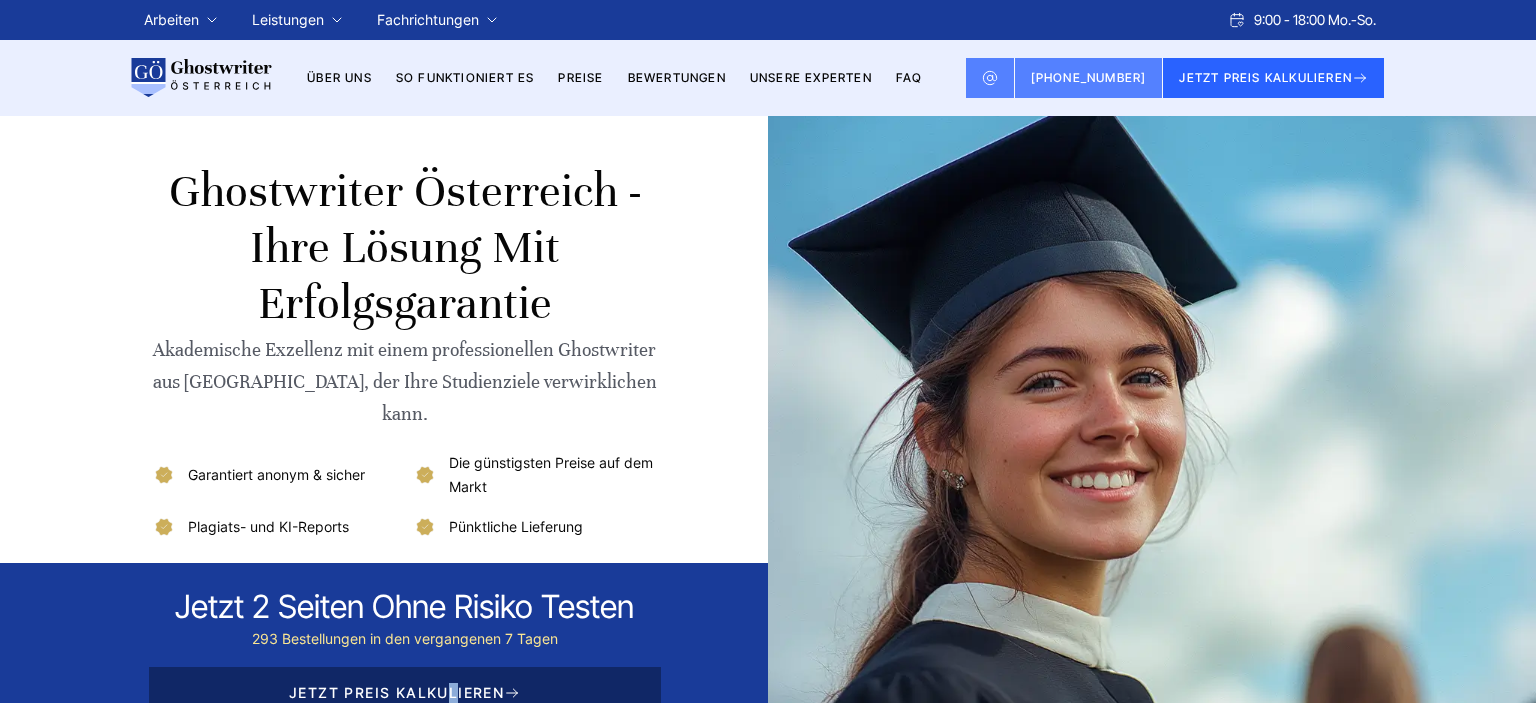 click on "JETZT PREIS KALKULIEREN" at bounding box center [405, 693] 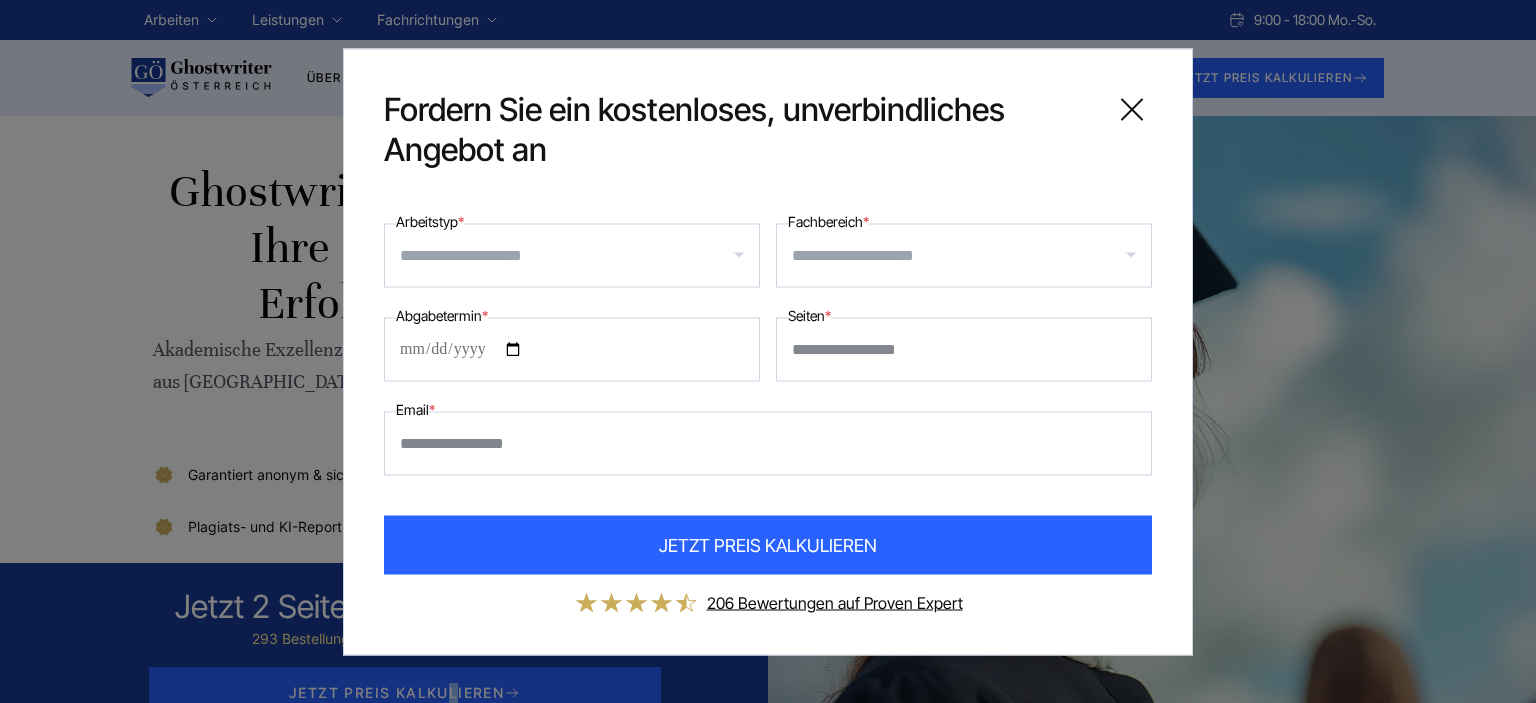 click on "Arbeitstyp  *" at bounding box center (579, 255) 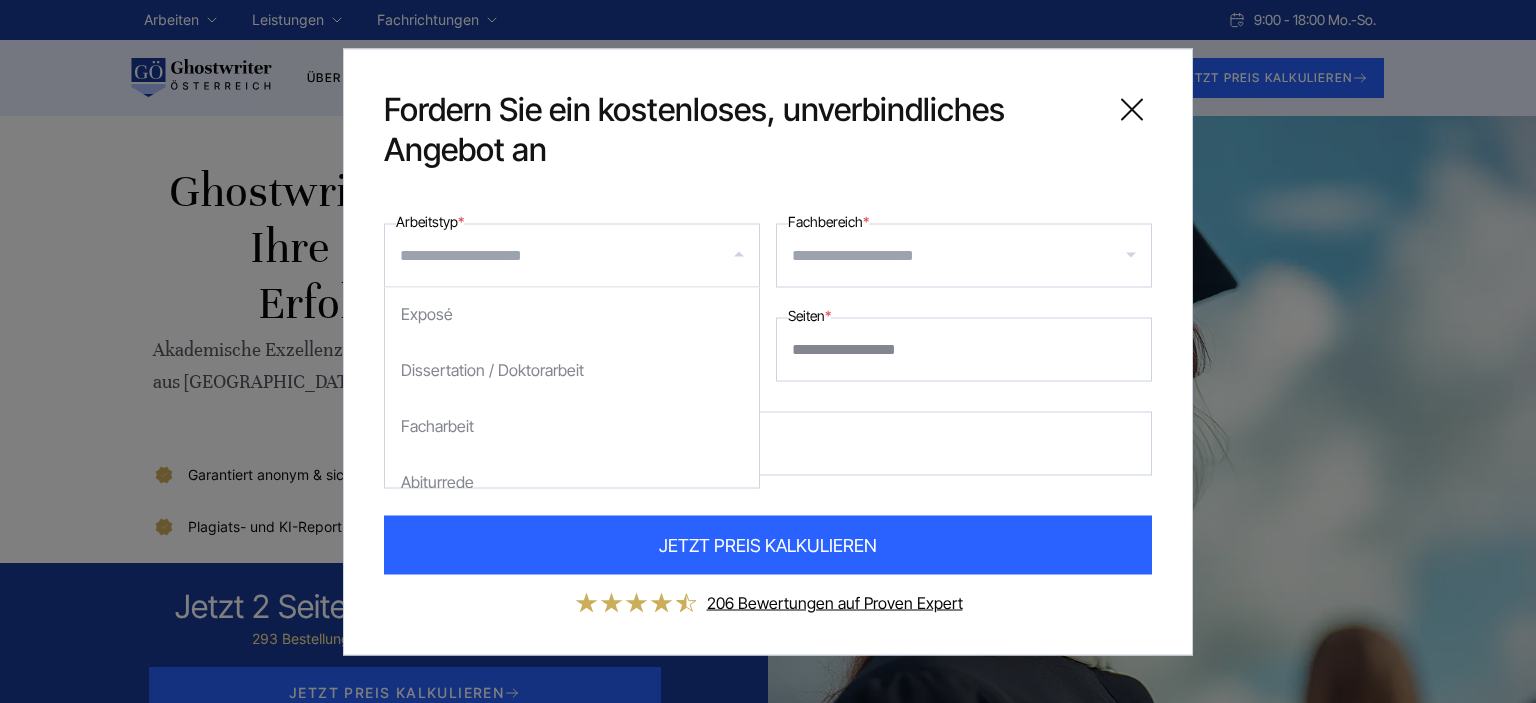 scroll, scrollTop: 230, scrollLeft: 0, axis: vertical 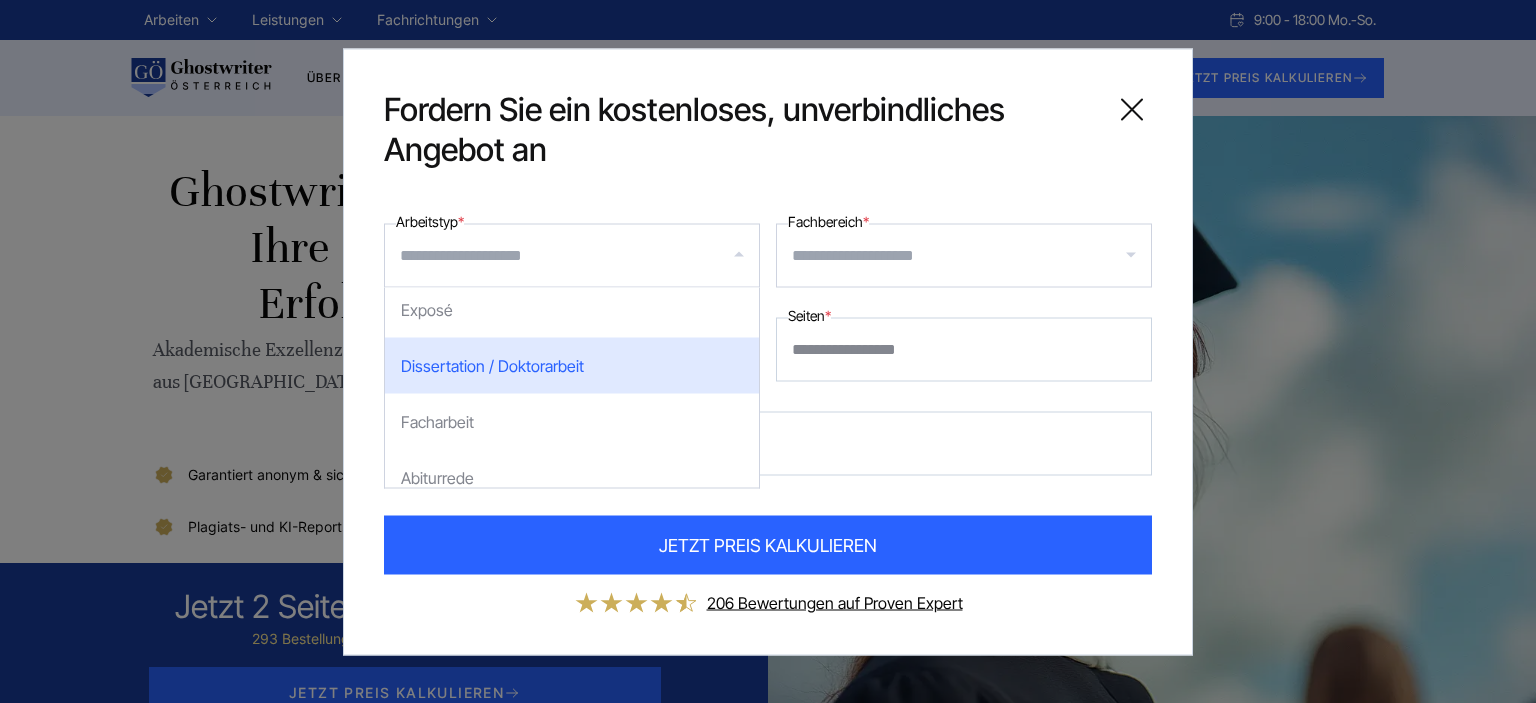 click on "Dissertation / Doktorarbeit" at bounding box center [572, 365] 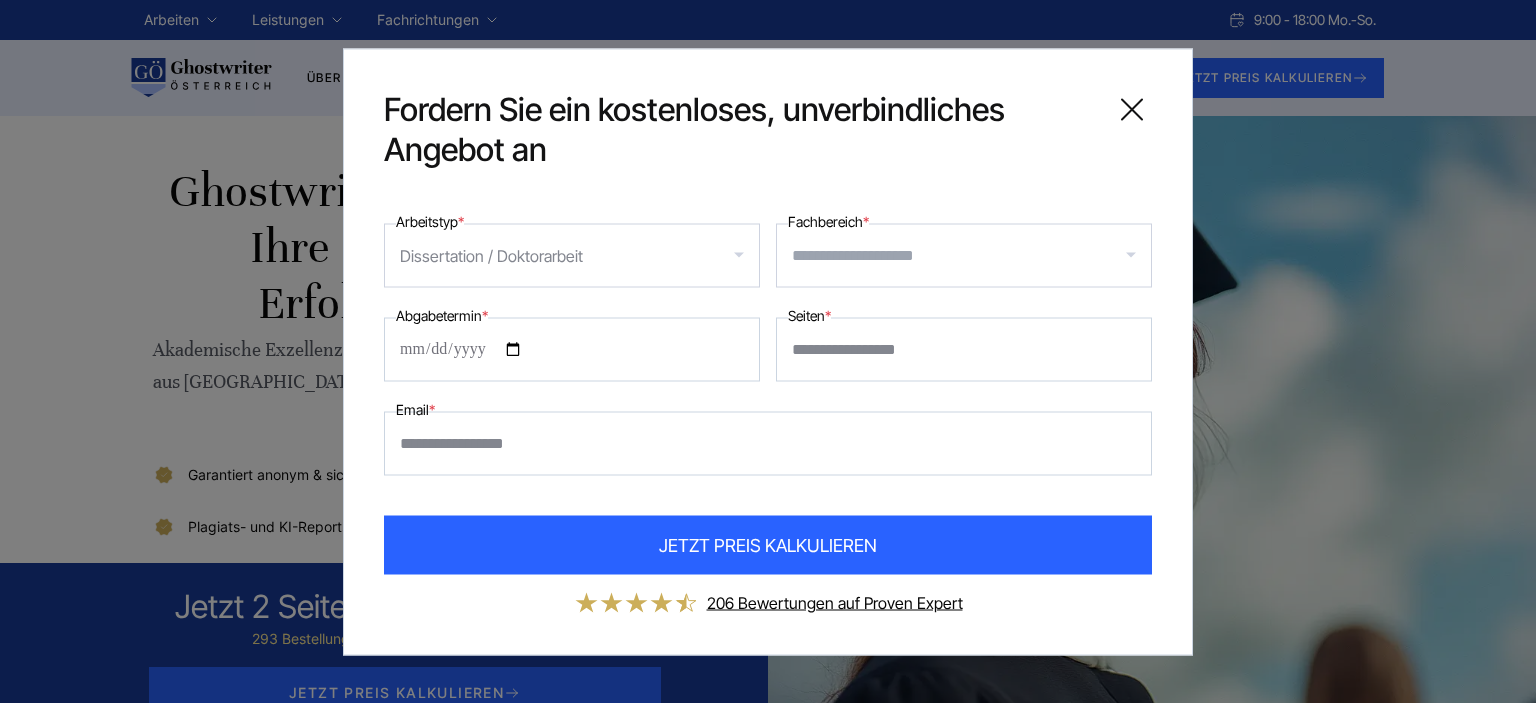 click on "Fachbereich  *" at bounding box center [971, 255] 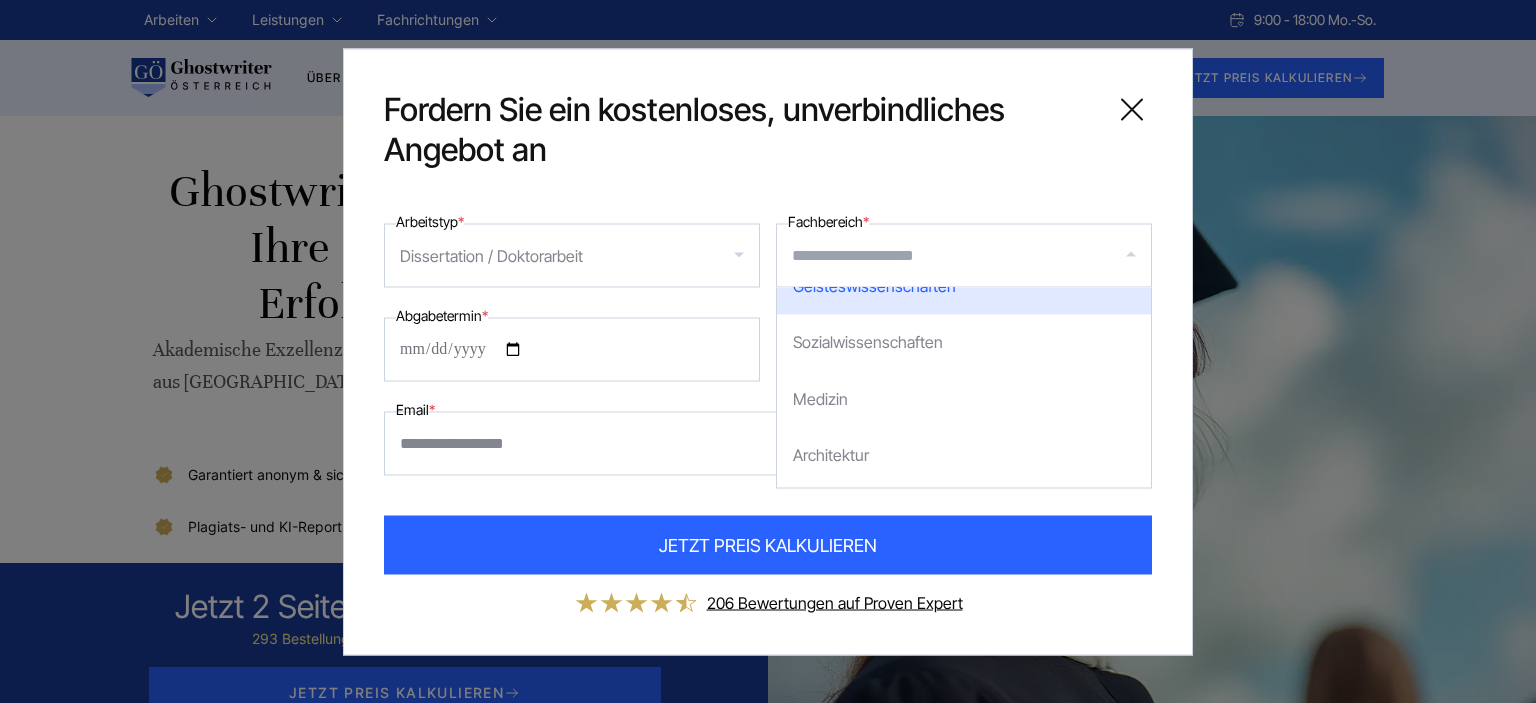 scroll, scrollTop: 346, scrollLeft: 0, axis: vertical 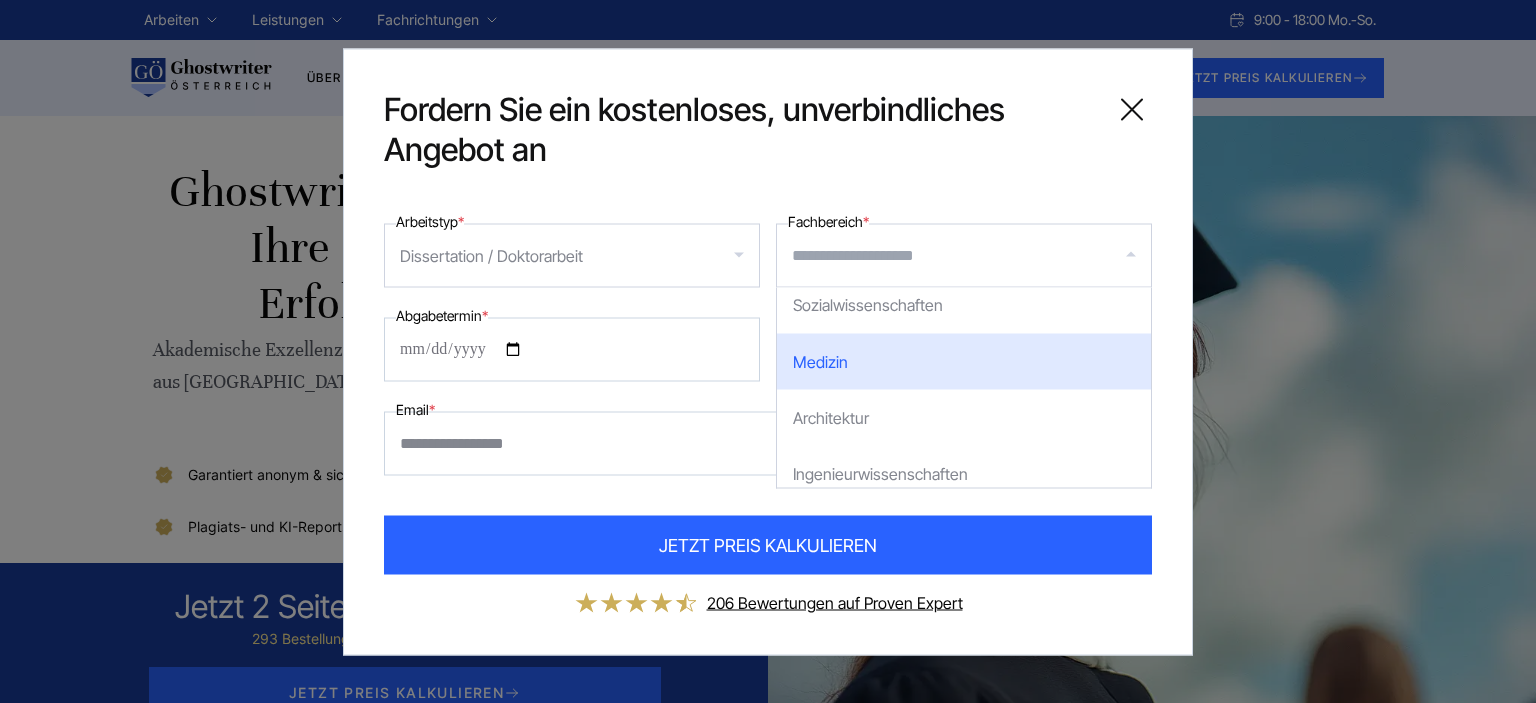 click on "Medizin" at bounding box center [964, 361] 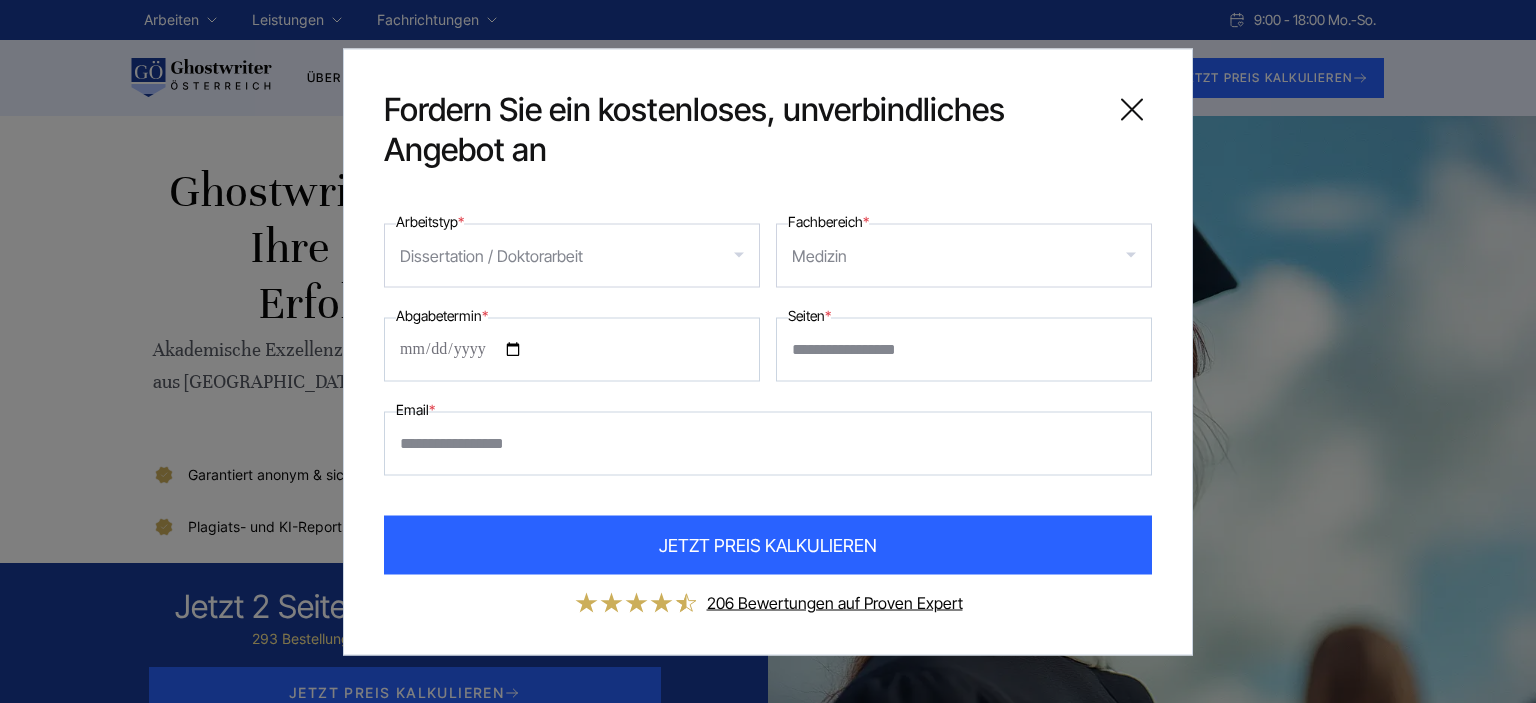 click on "Abgabetermin  *" at bounding box center (572, 349) 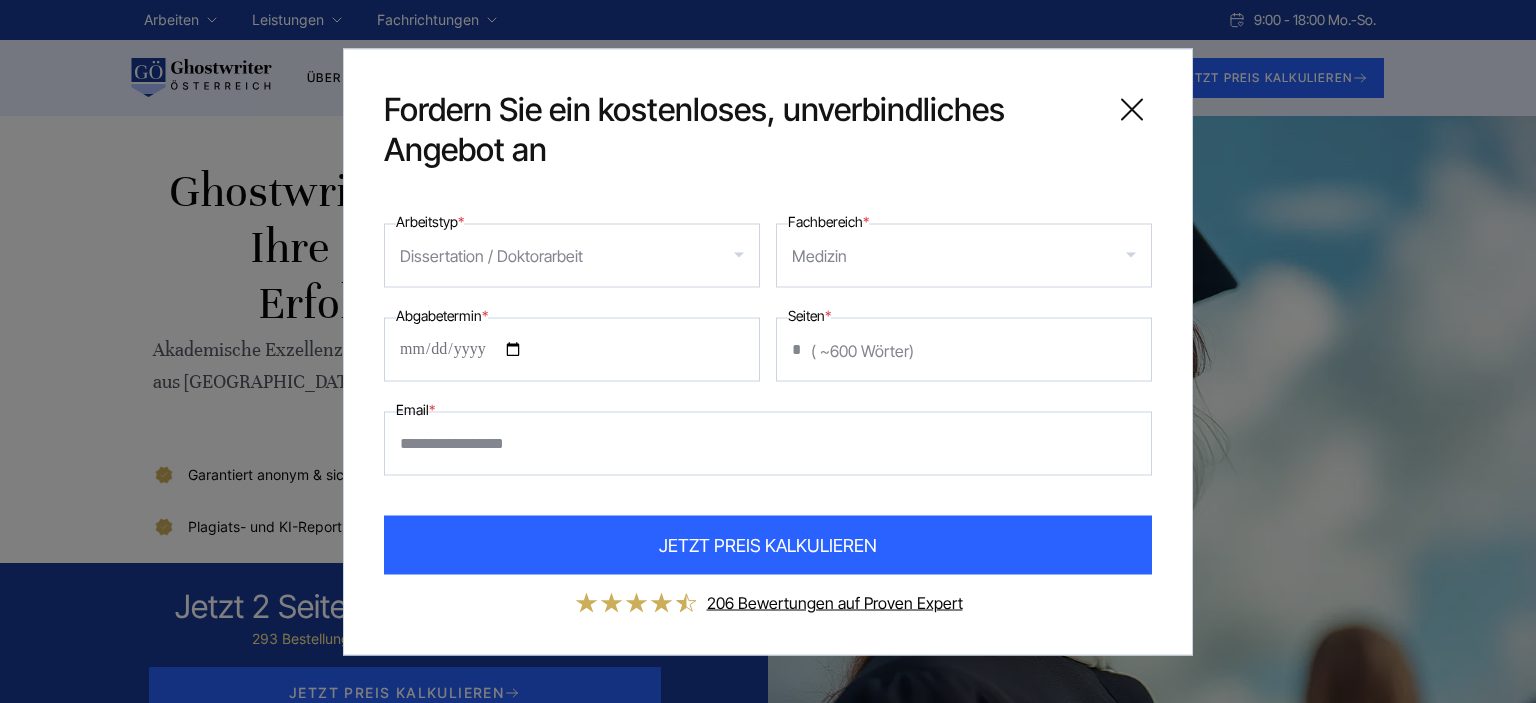 click on "*" at bounding box center (964, 349) 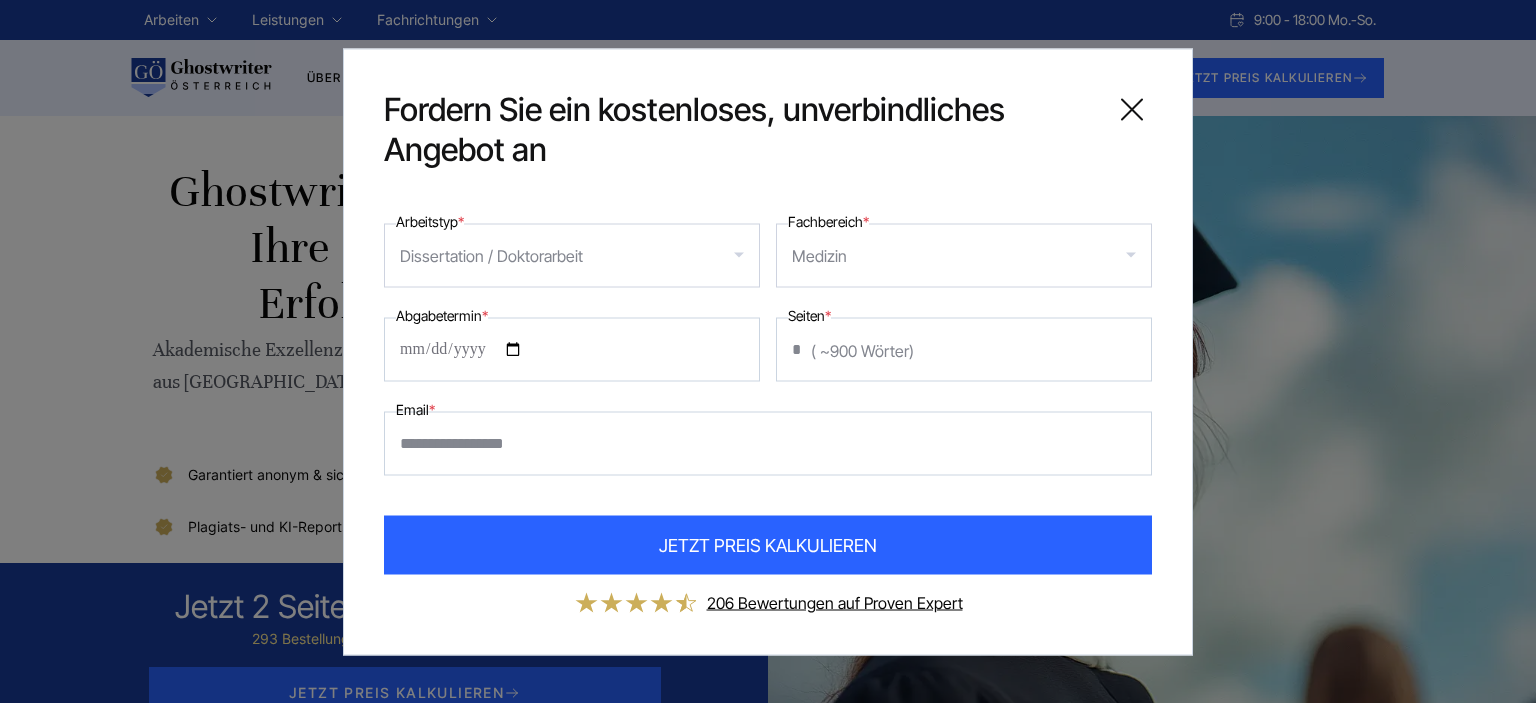 click on "*" at bounding box center (964, 349) 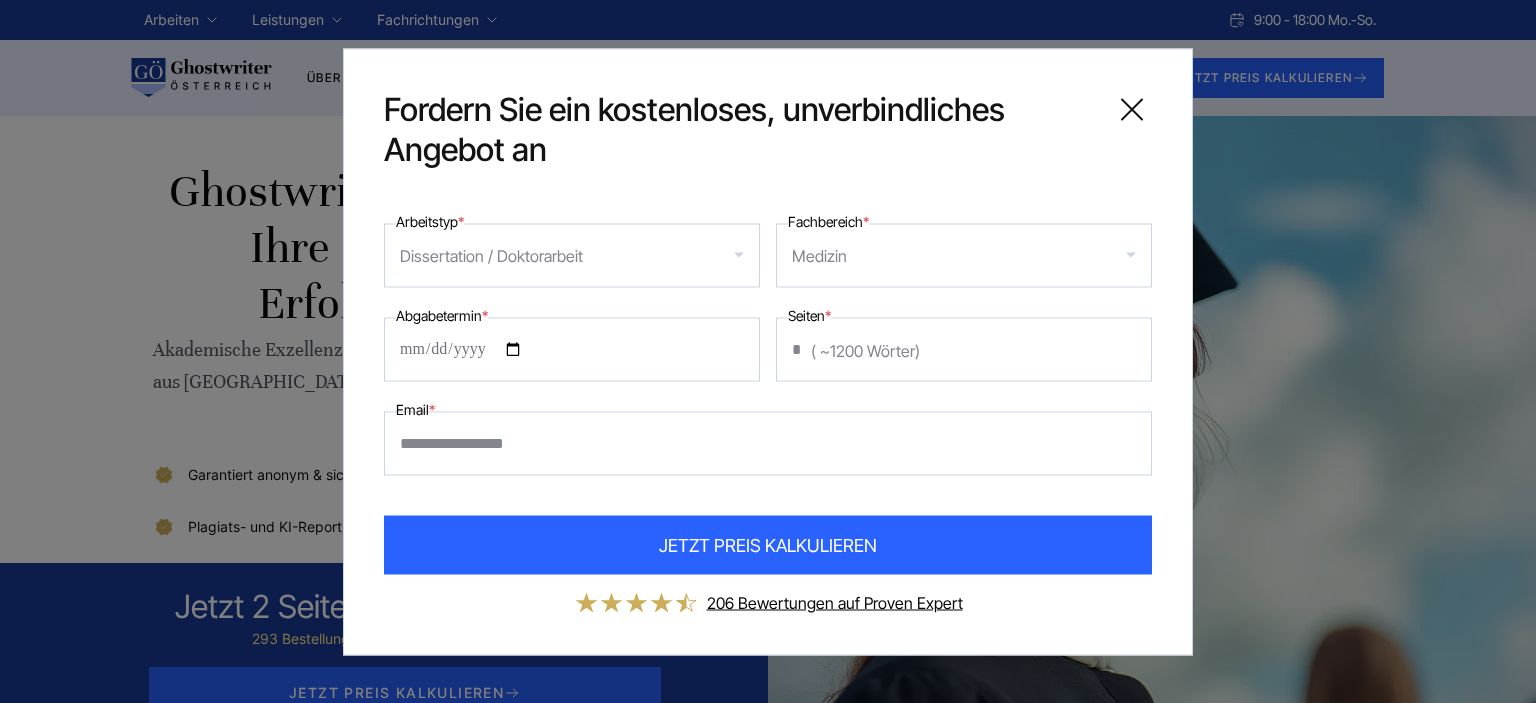 click on "*" at bounding box center (964, 349) 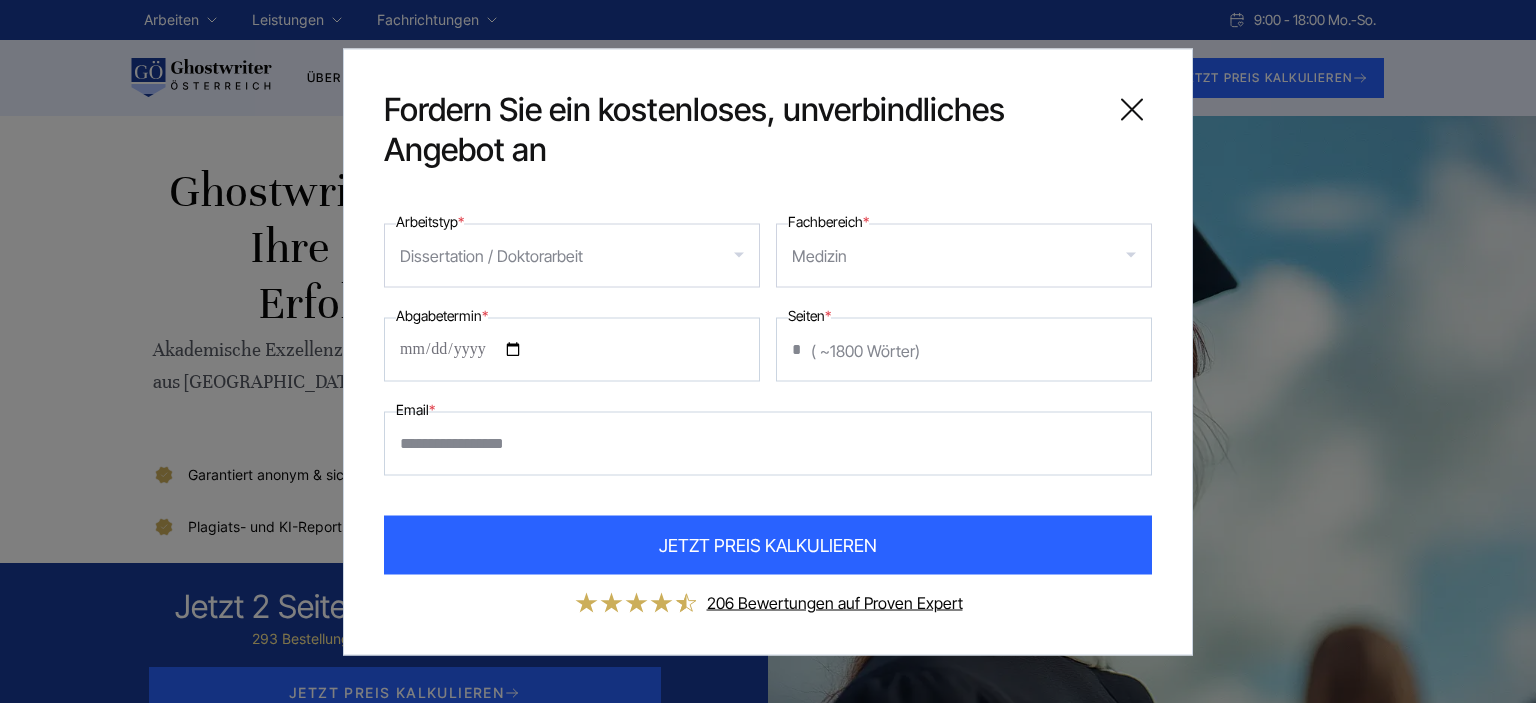 type on "*" 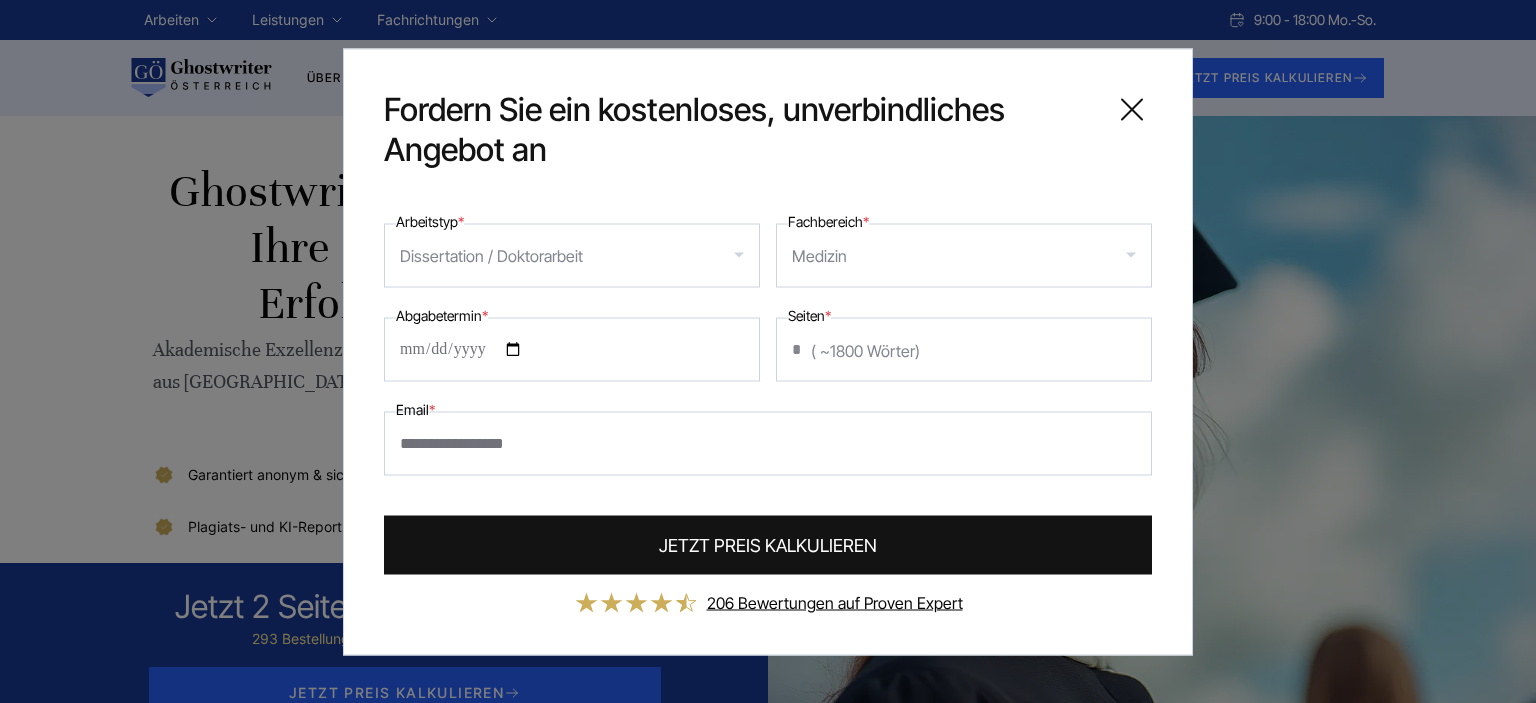 type on "**********" 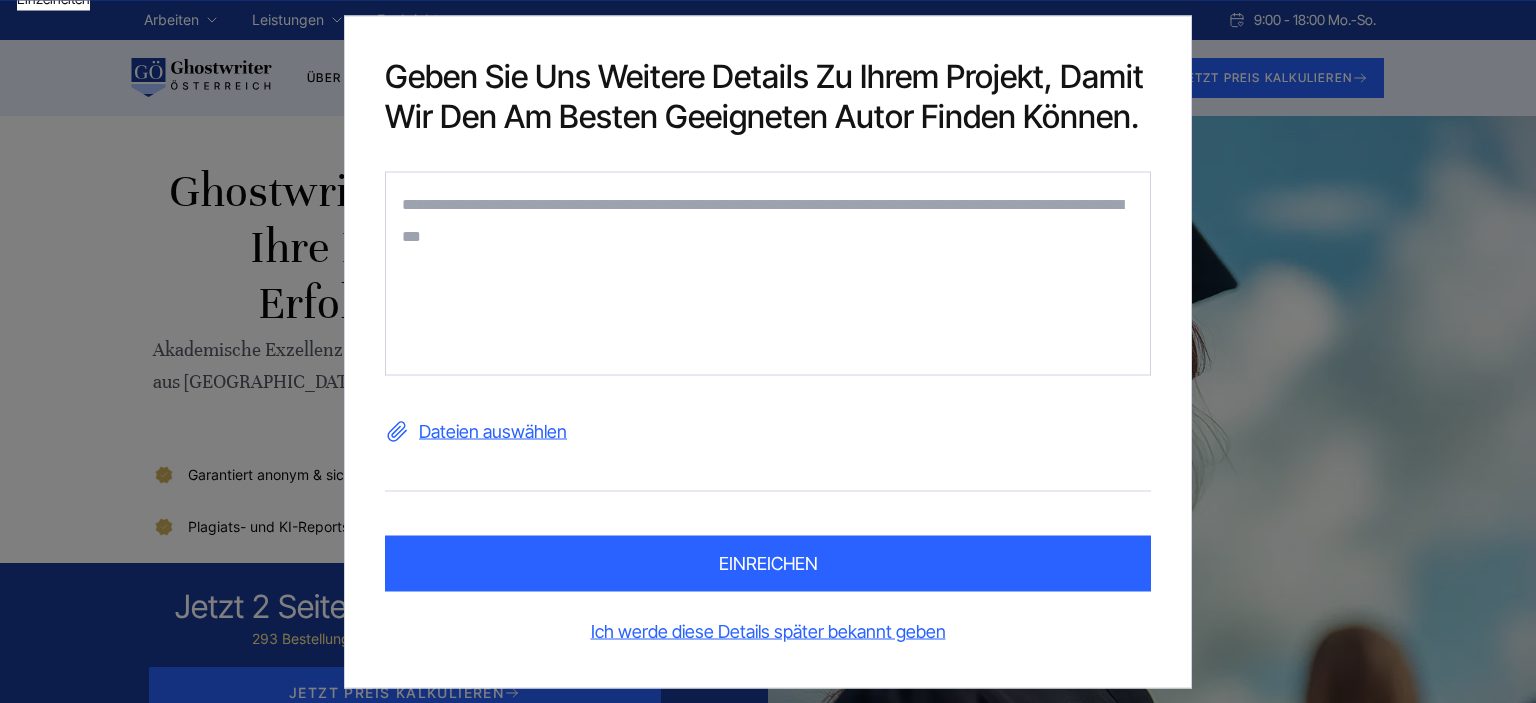 click at bounding box center [768, 273] 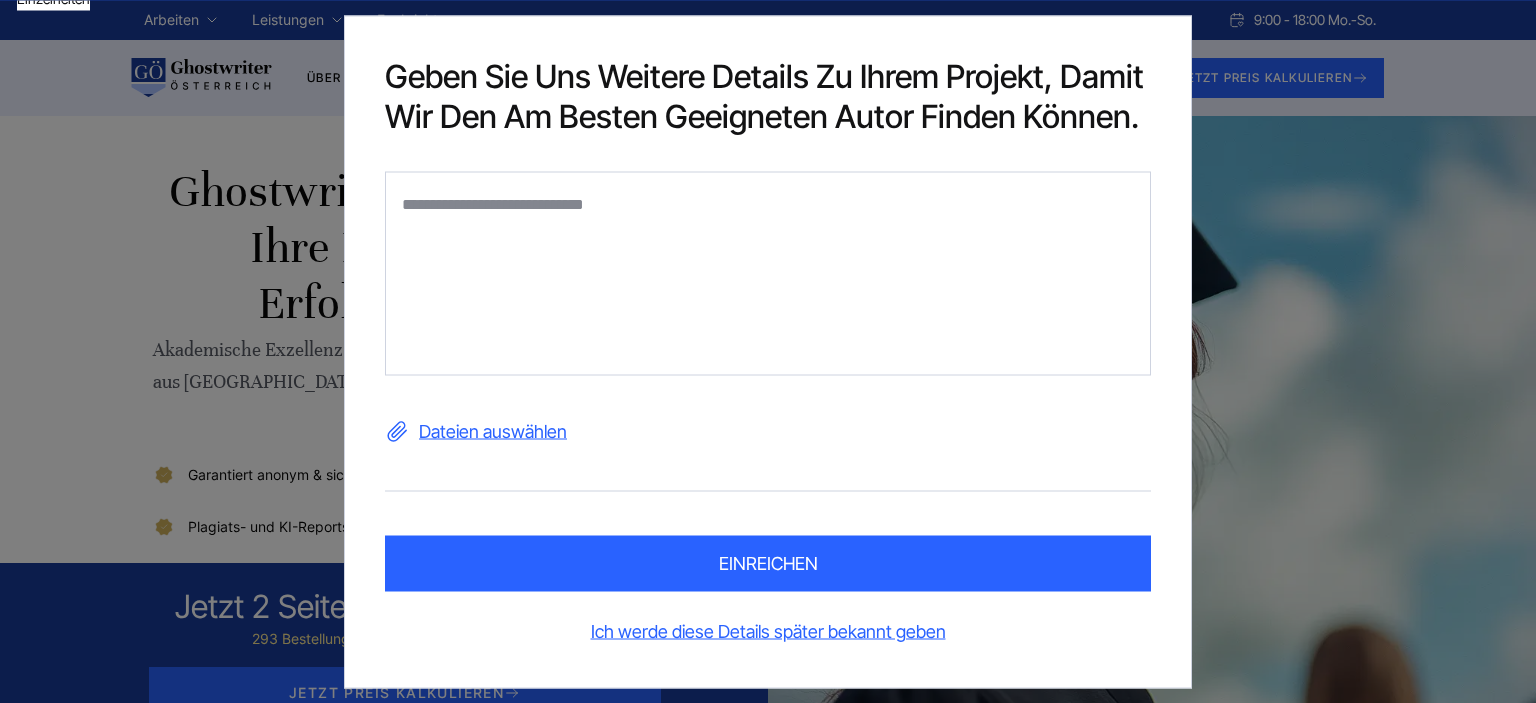 type on "**********" 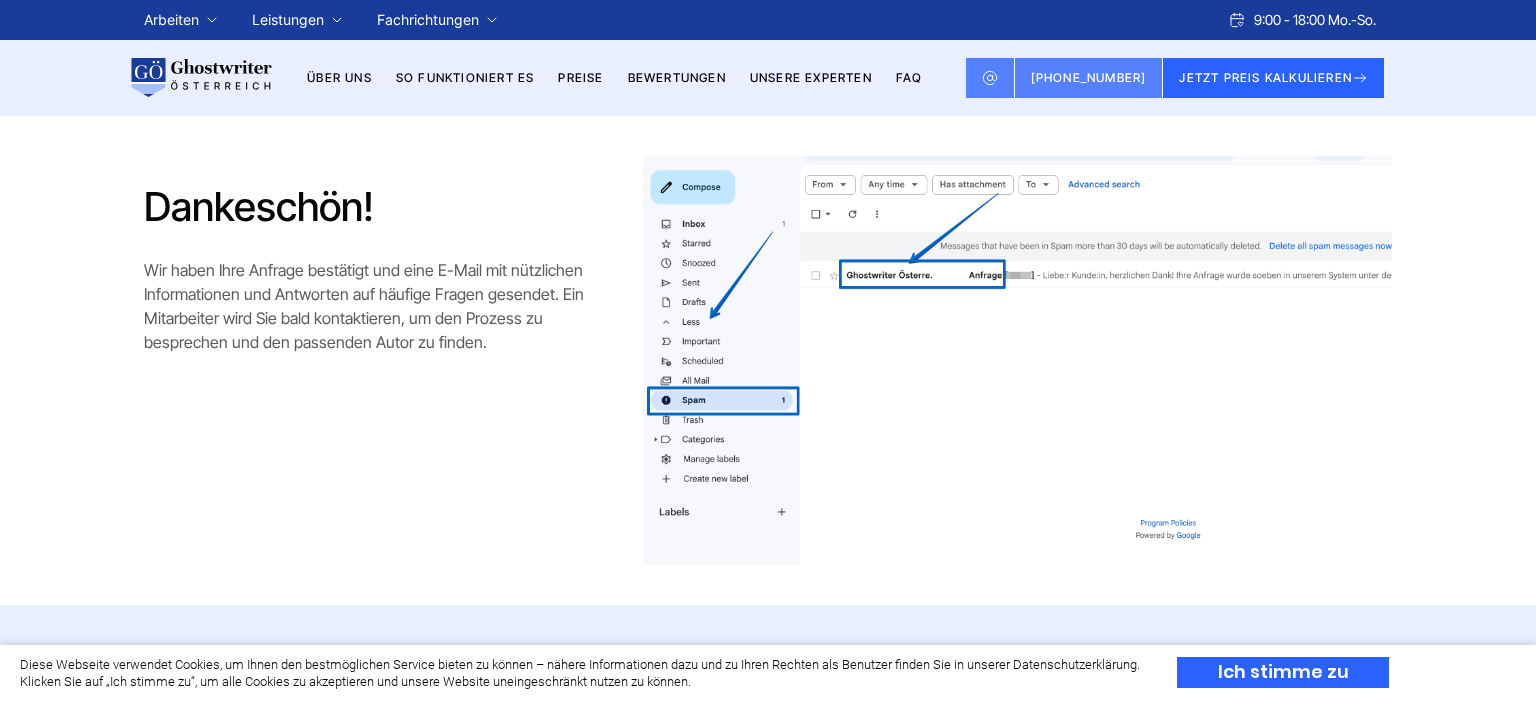 scroll, scrollTop: 0, scrollLeft: 0, axis: both 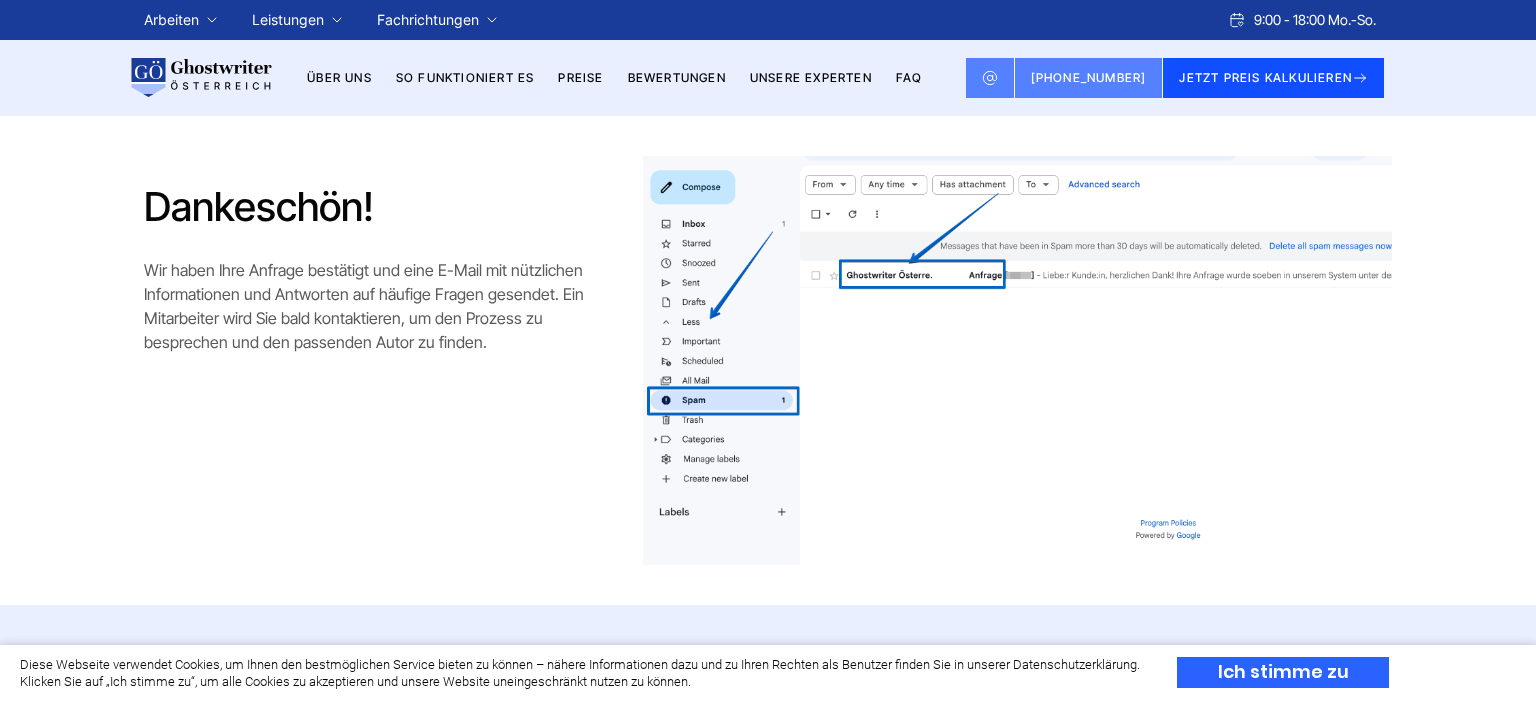 click on "JETZT PREIS KALKULIEREN" at bounding box center [1273, 78] 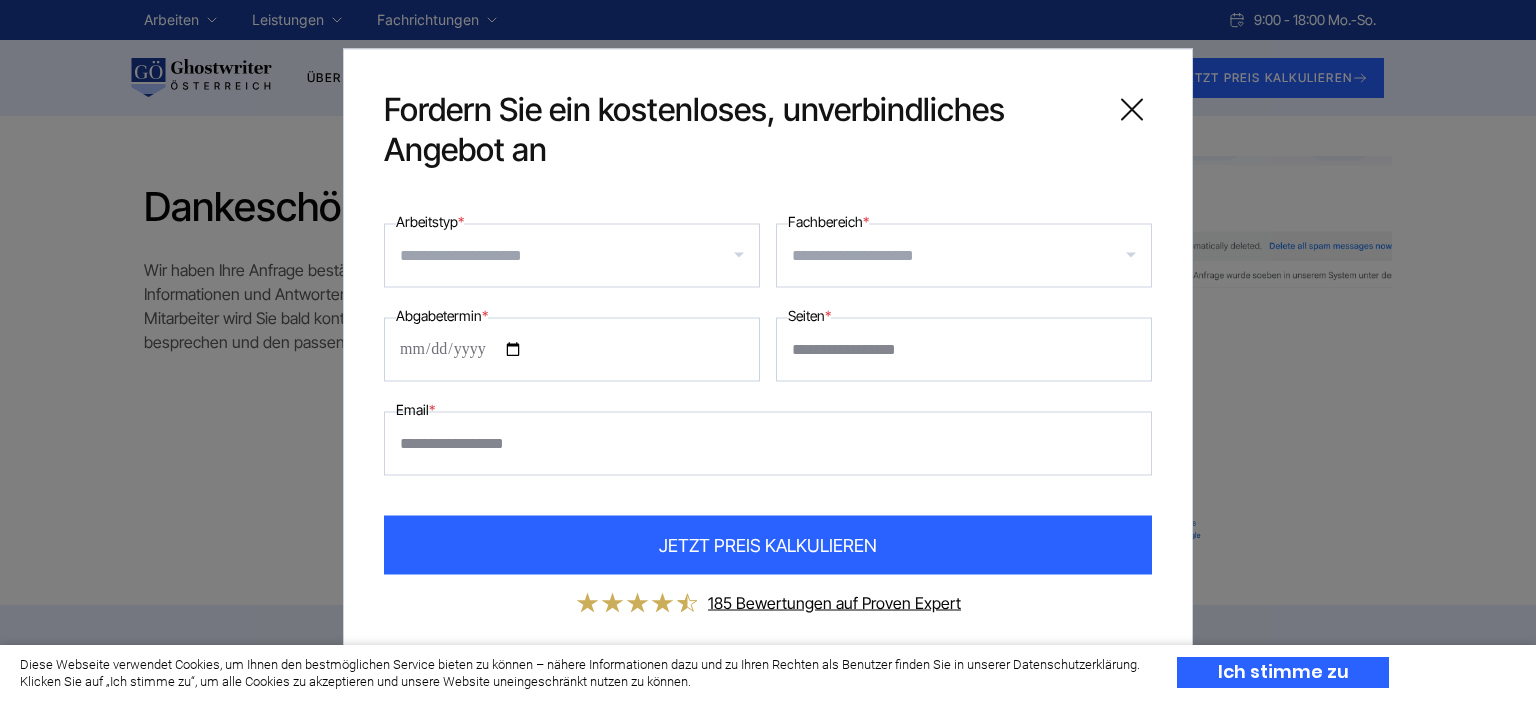 click 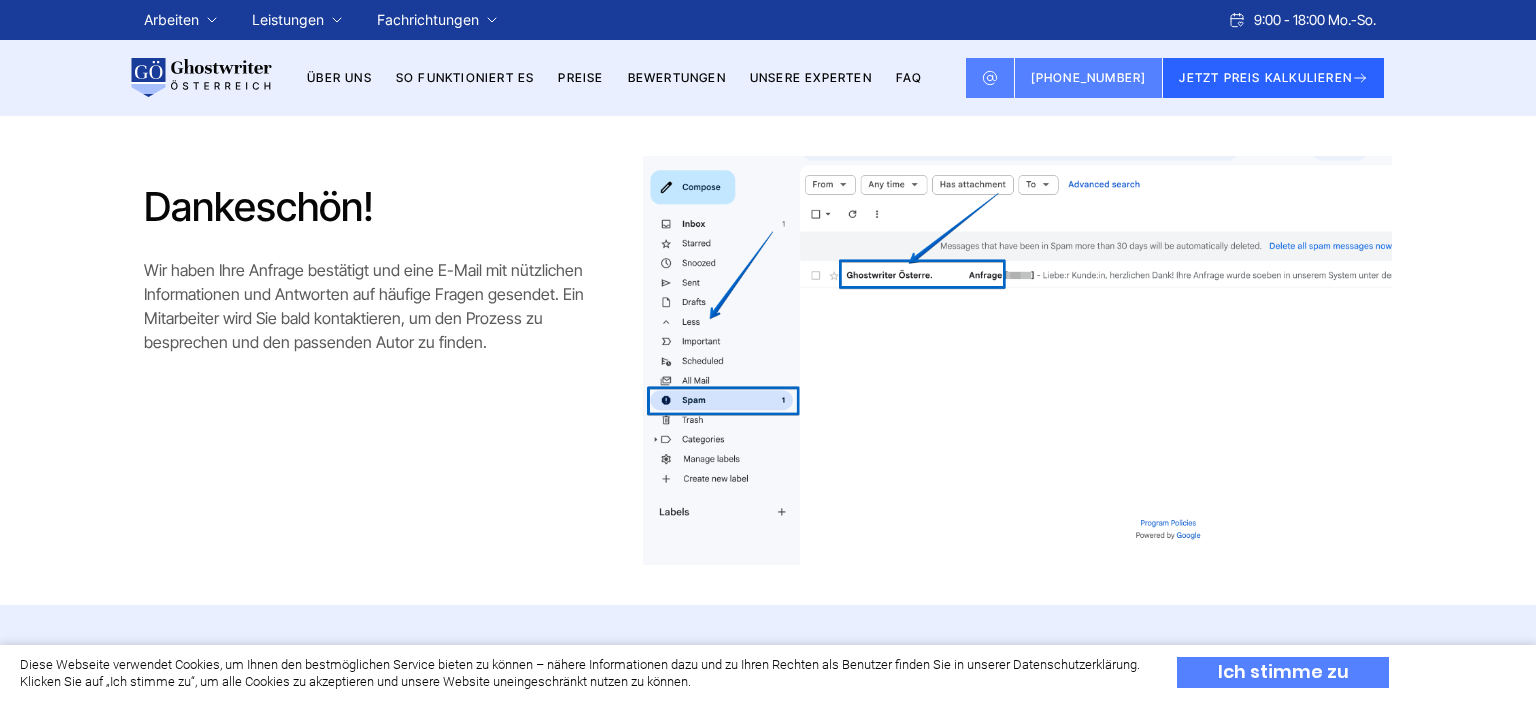 click on "Ich stimme zu" at bounding box center (1283, 672) 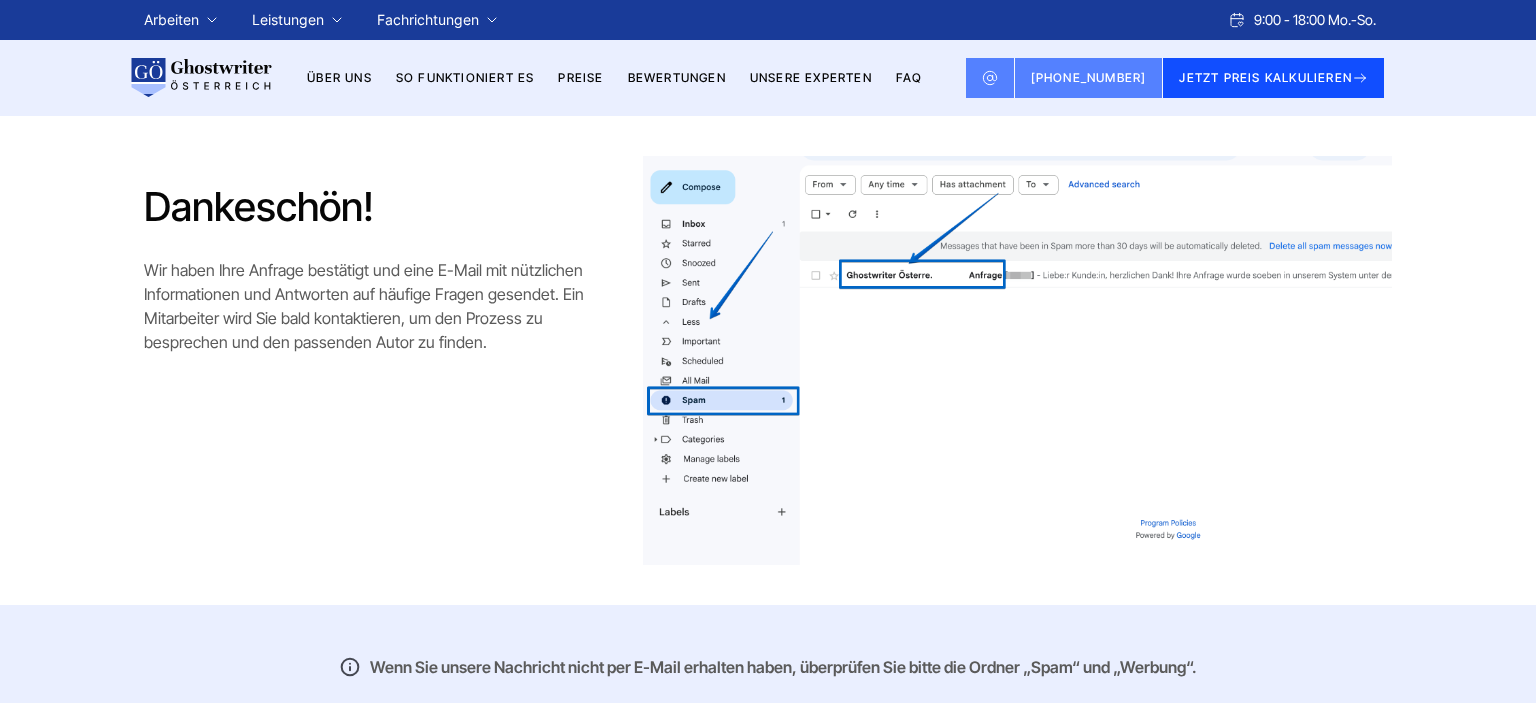click on "JETZT PREIS KALKULIEREN" at bounding box center (1273, 78) 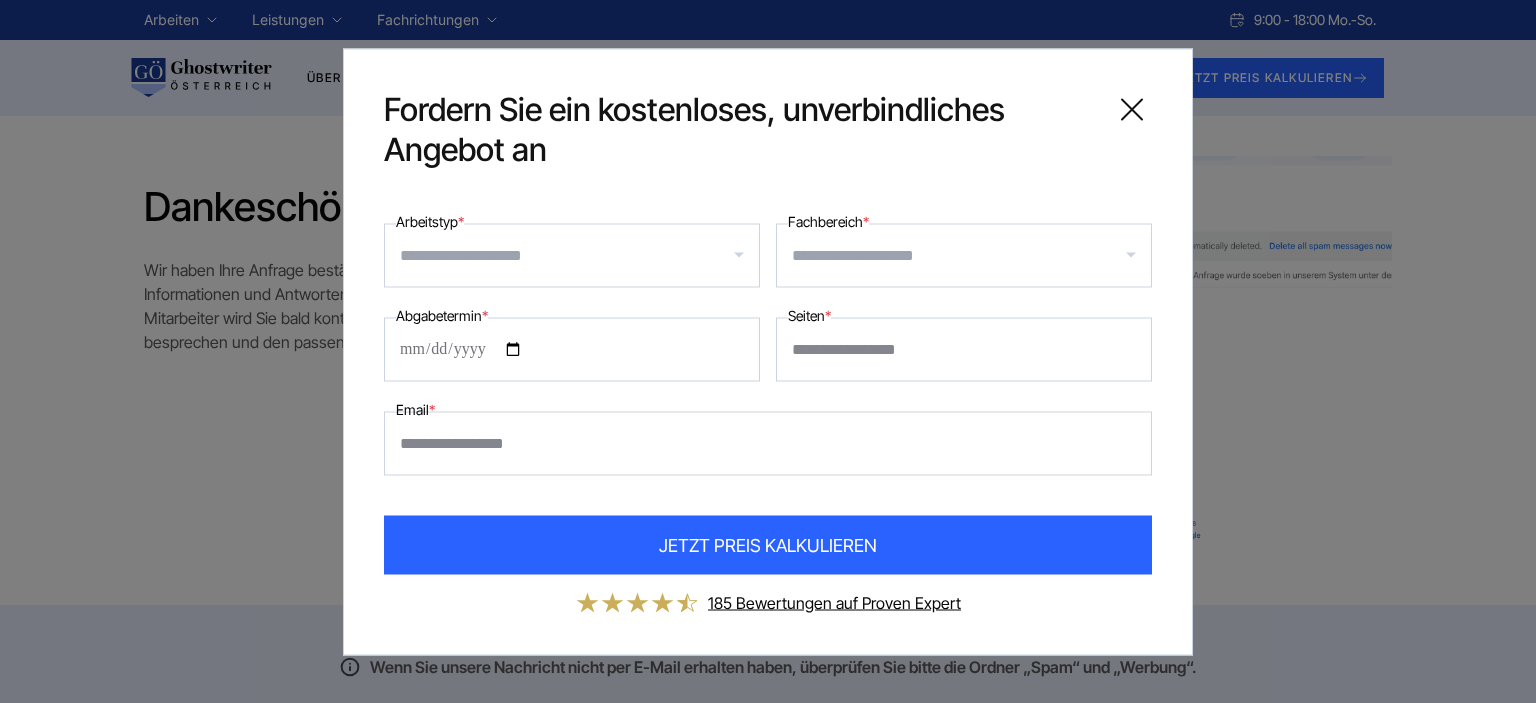 click 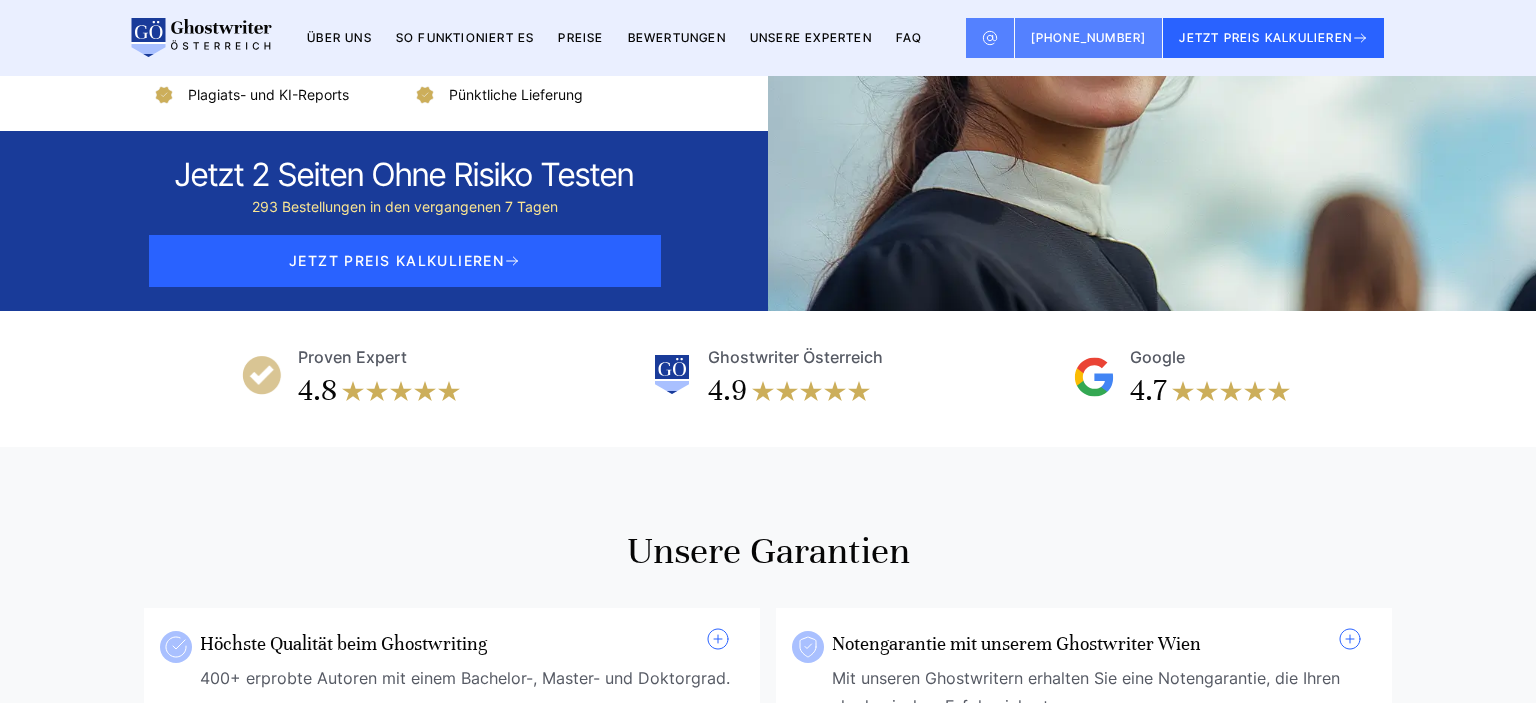 scroll, scrollTop: 0, scrollLeft: 0, axis: both 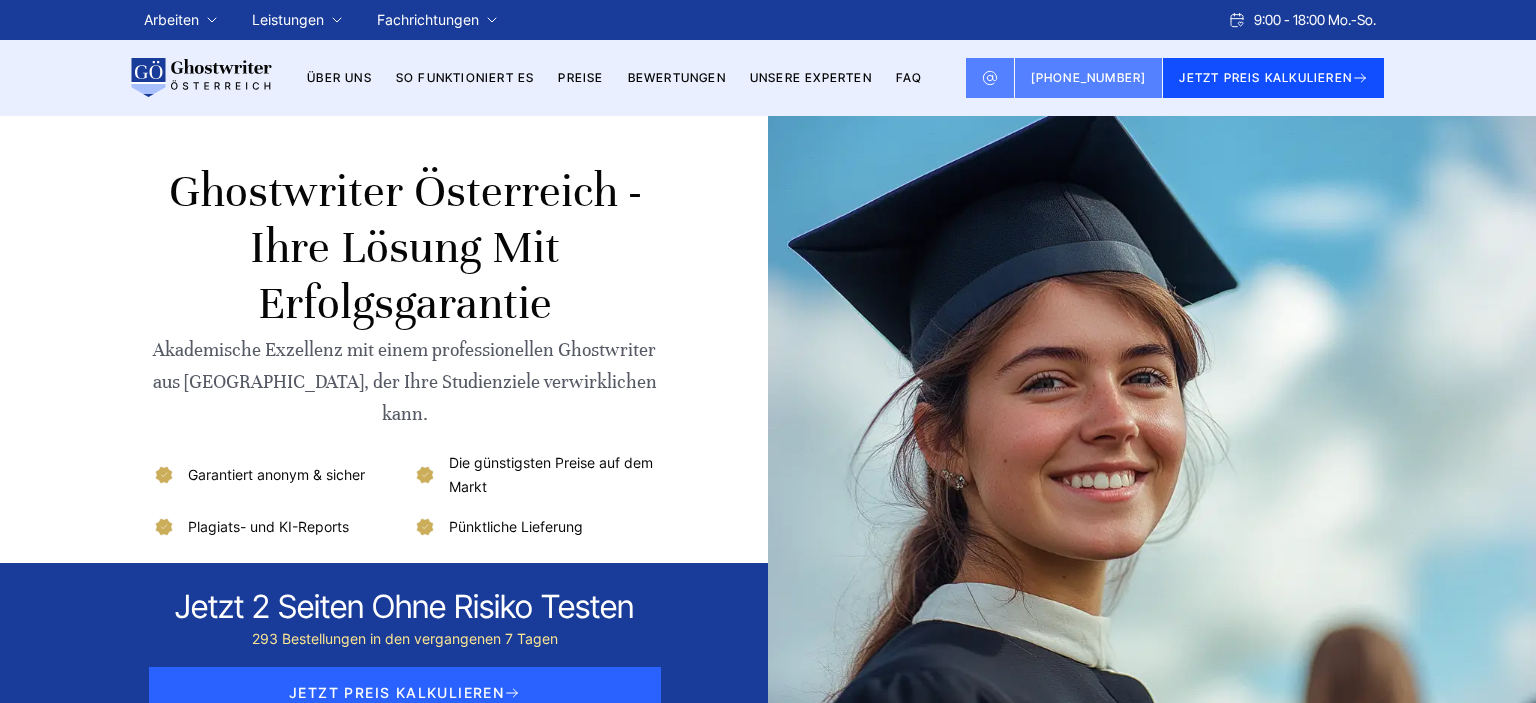 click on "JETZT PREIS KALKULIEREN" at bounding box center [1273, 78] 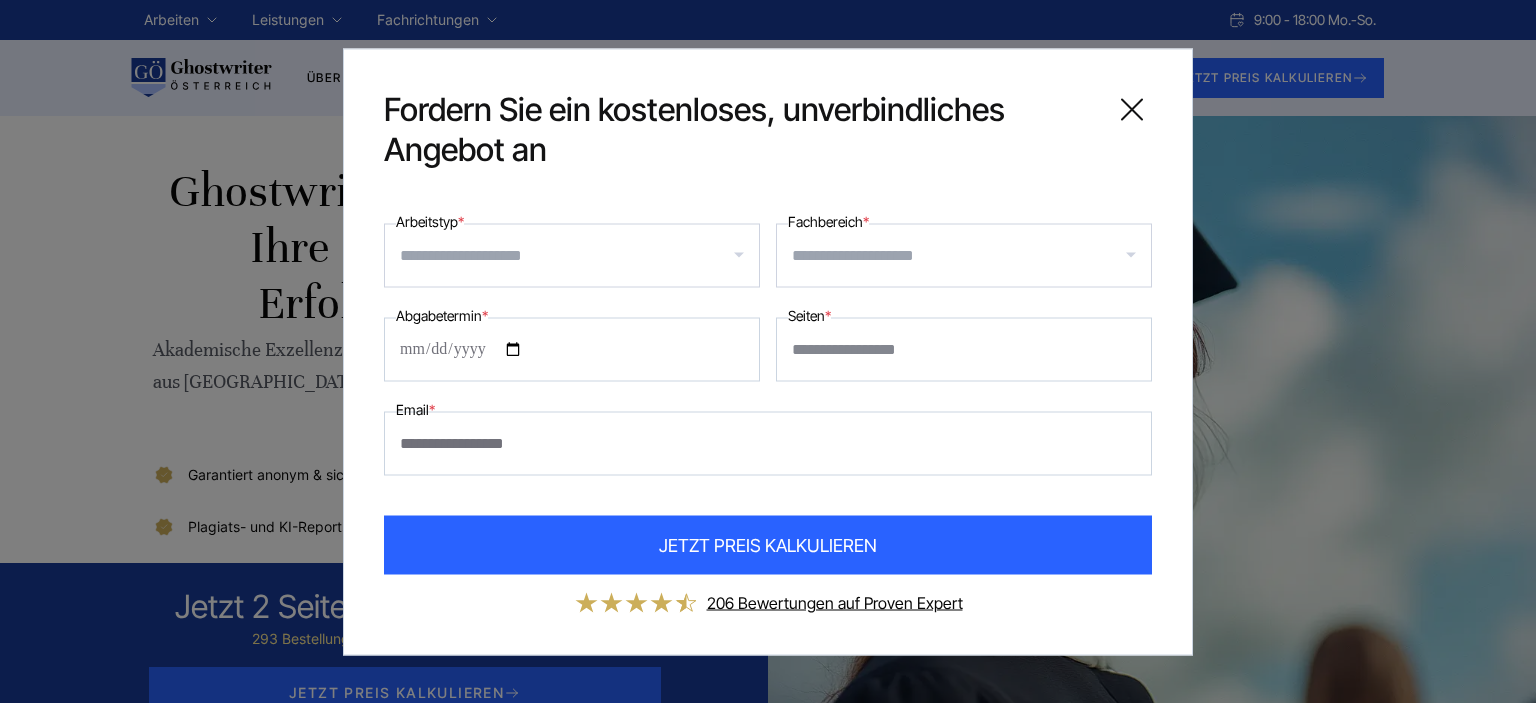 click on "Arbeitstyp  *" at bounding box center [579, 255] 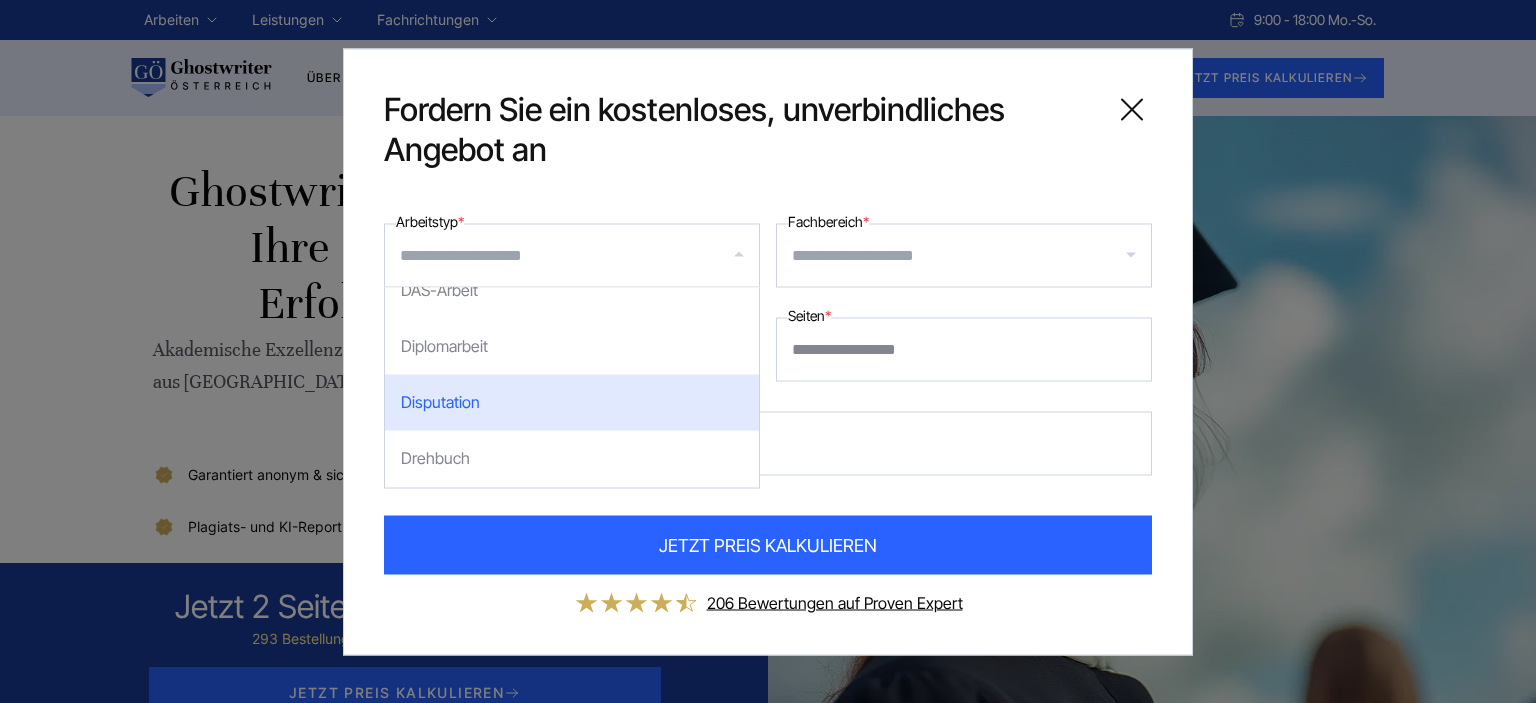 scroll, scrollTop: 1102, scrollLeft: 0, axis: vertical 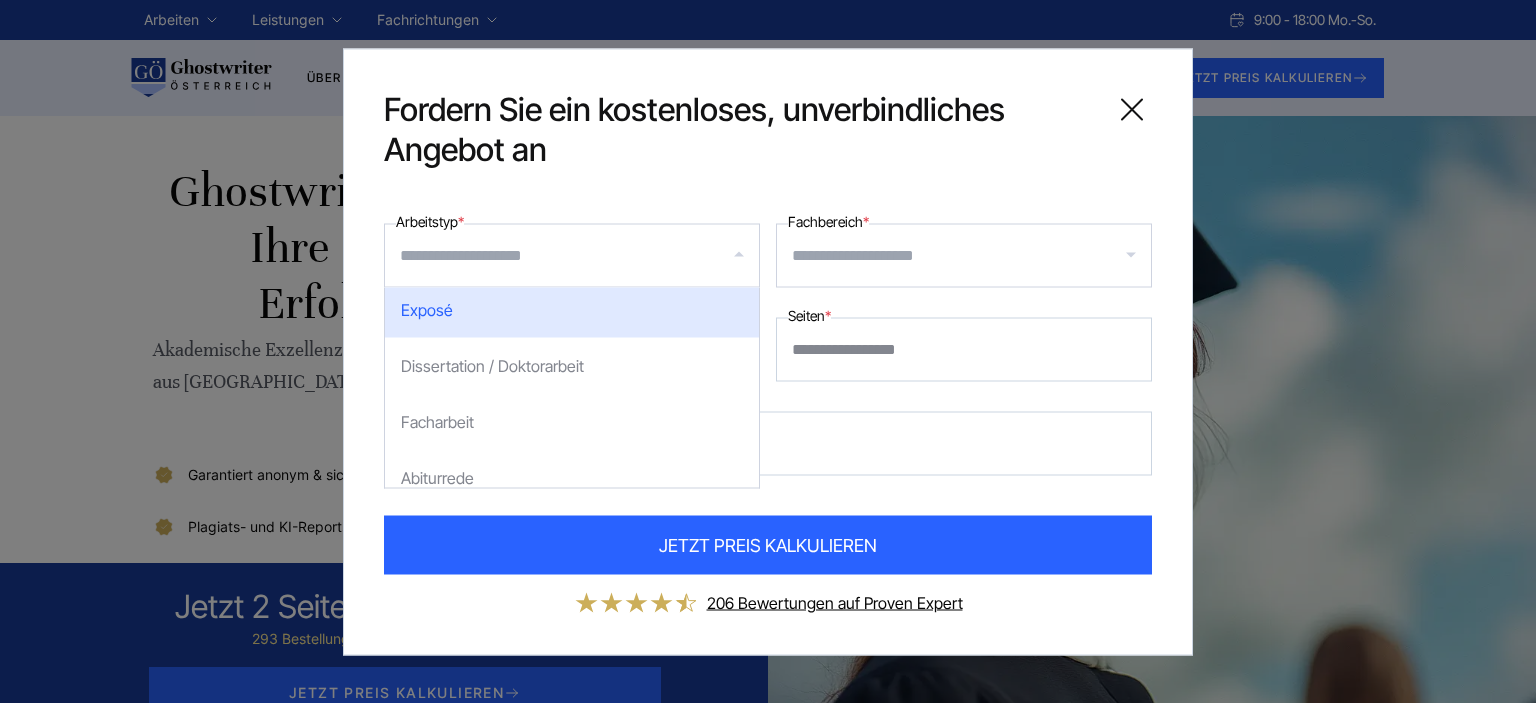 click on "Exposé" at bounding box center [572, 309] 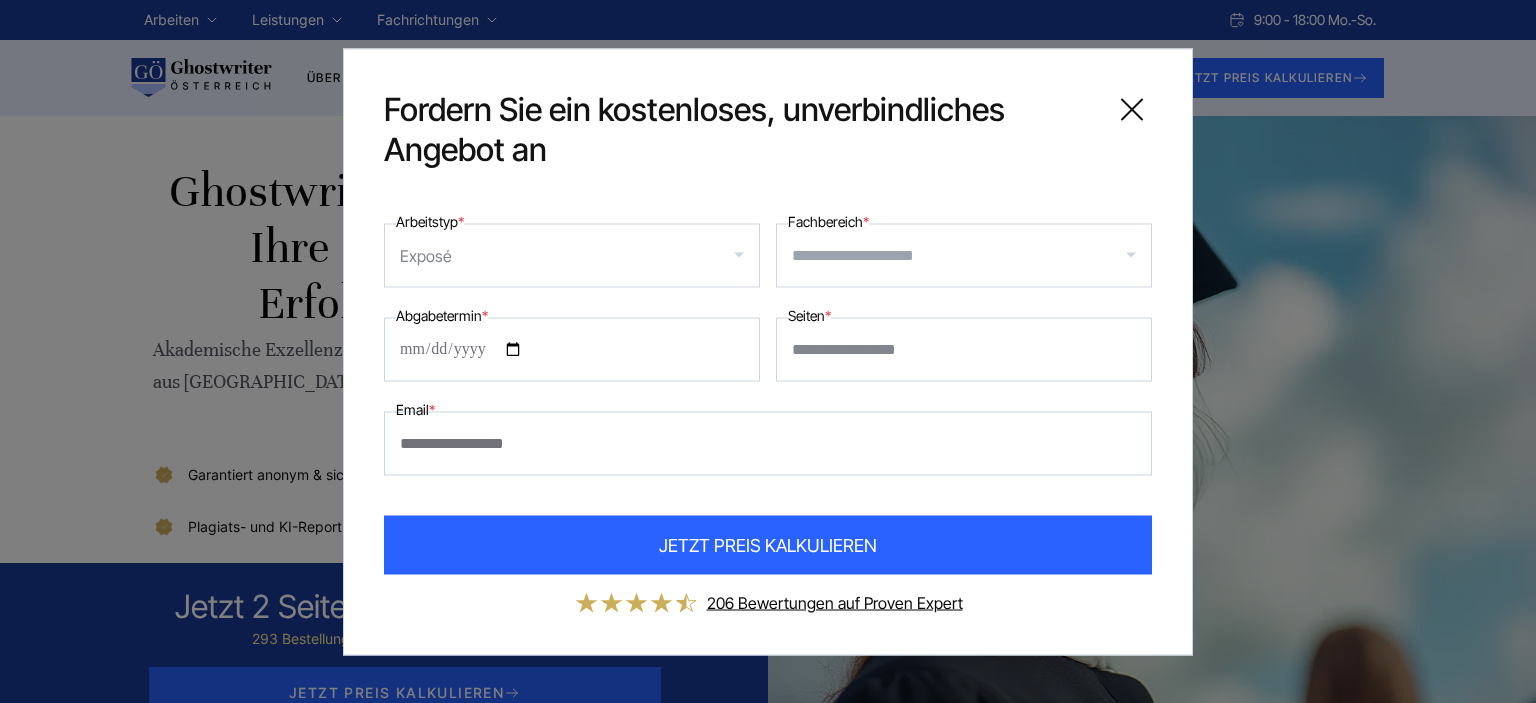 click on "Arbeitstyp  *" at bounding box center [605, 255] 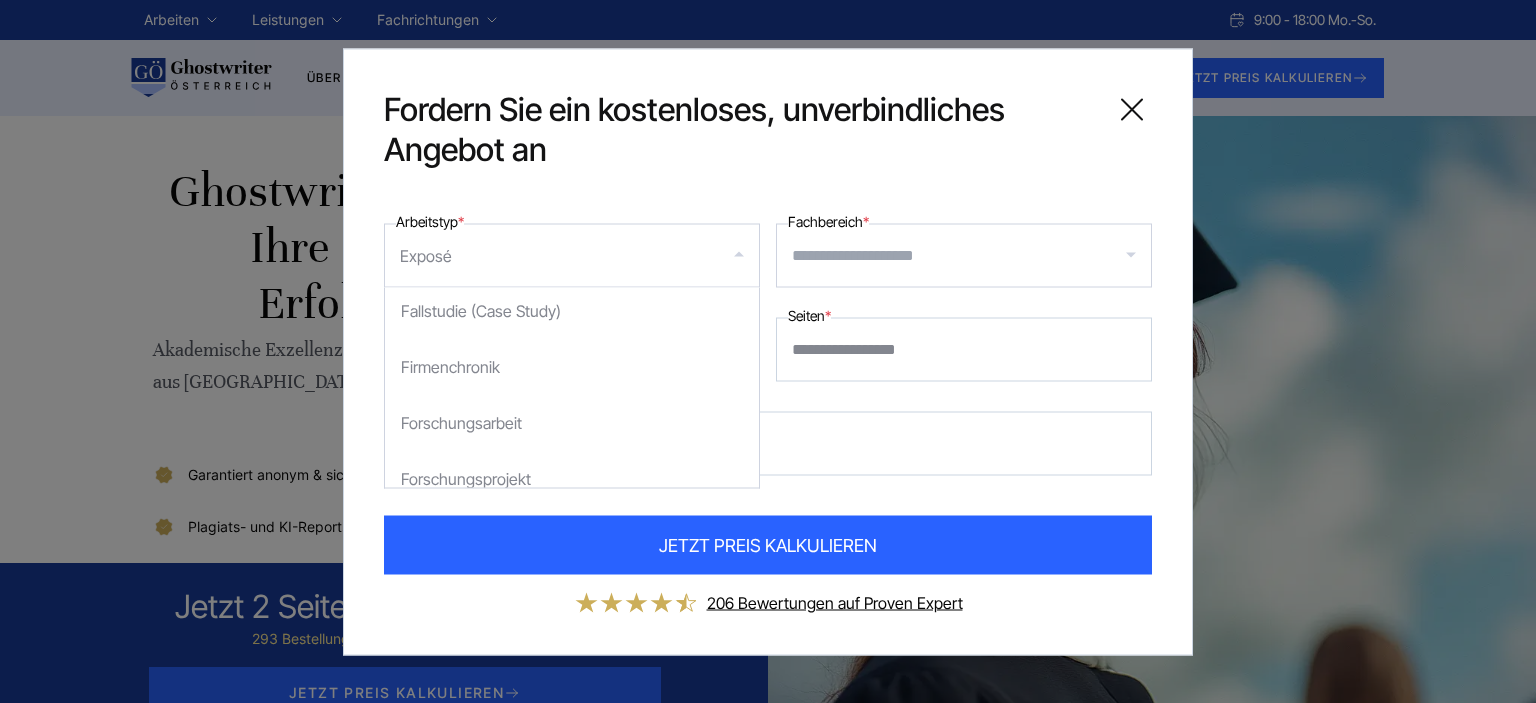 scroll, scrollTop: 1972, scrollLeft: 0, axis: vertical 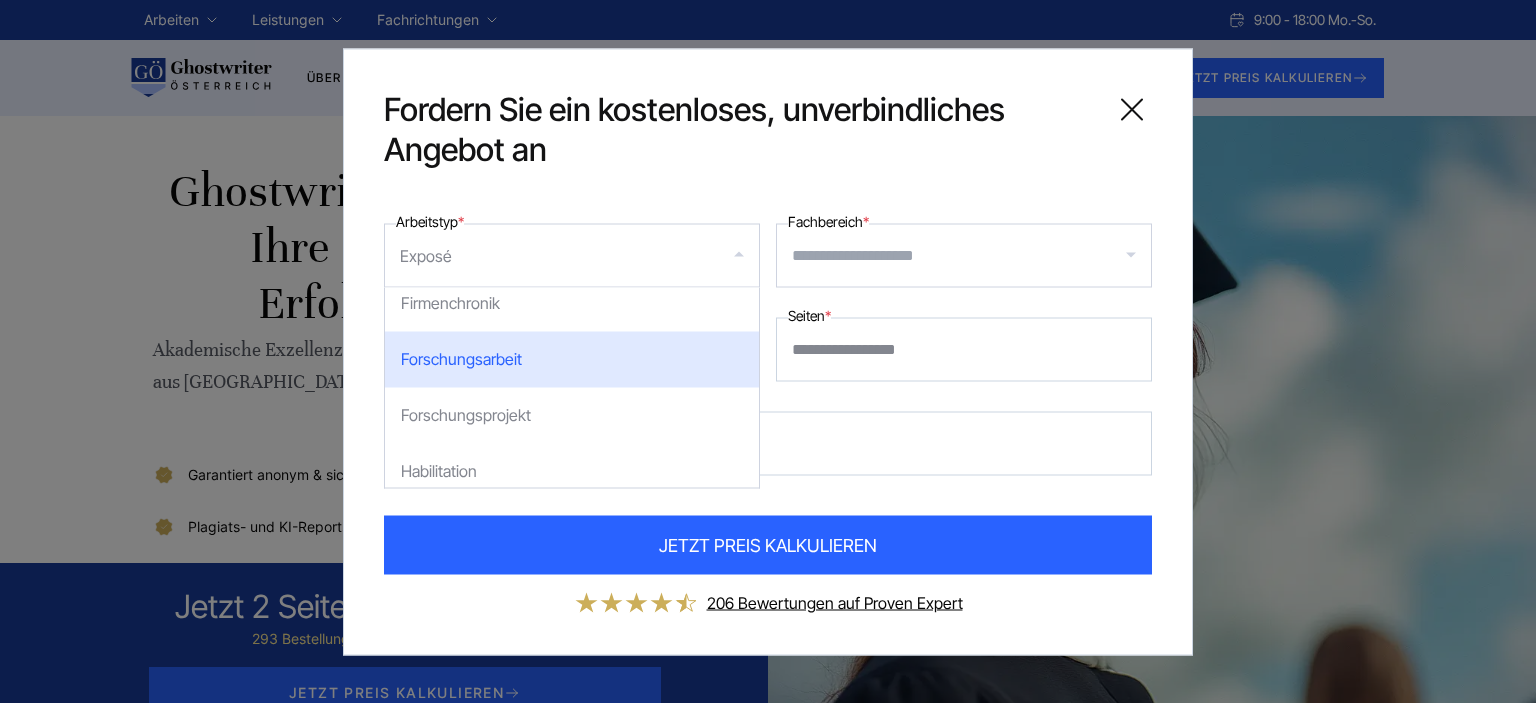 click on "Forschungsarbeit" at bounding box center (572, 359) 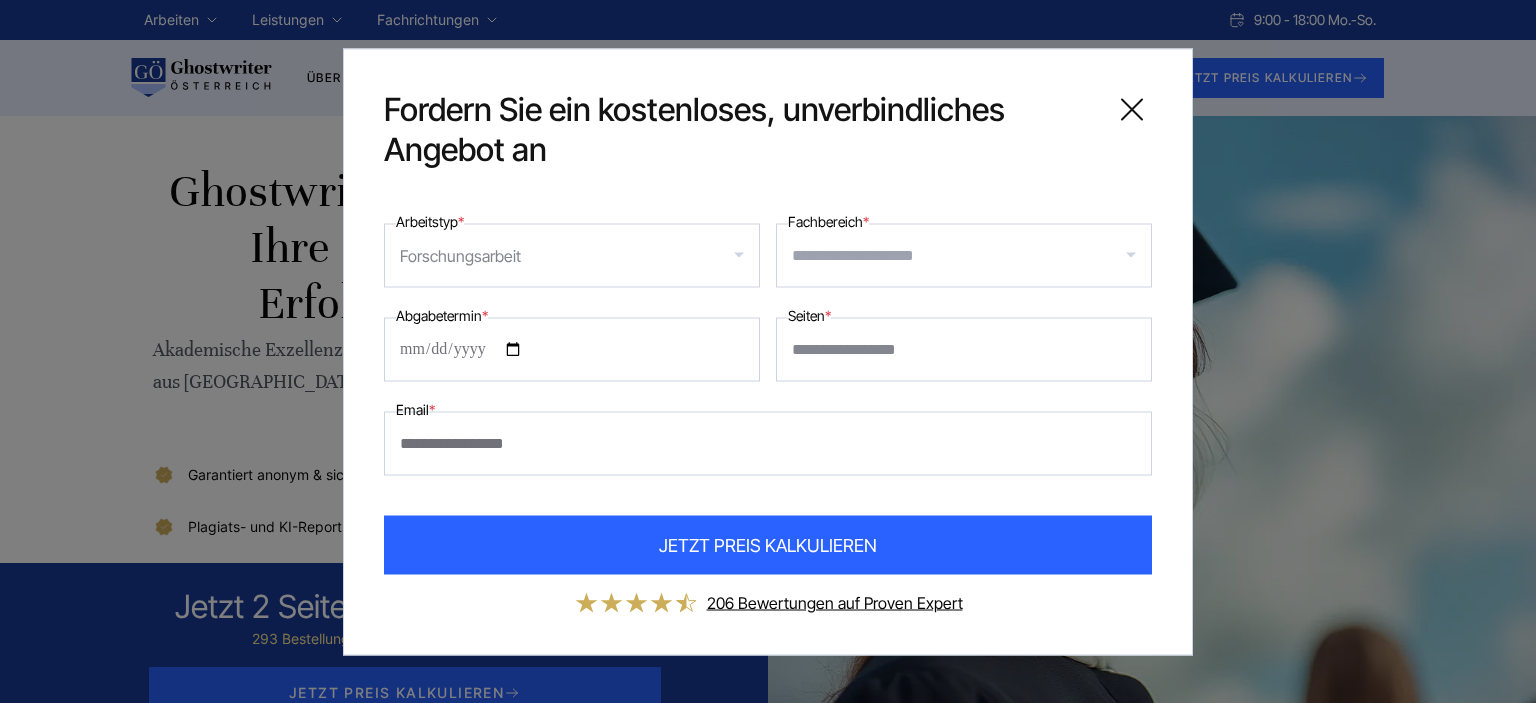 click on "Abgabetermin  *" at bounding box center (572, 349) 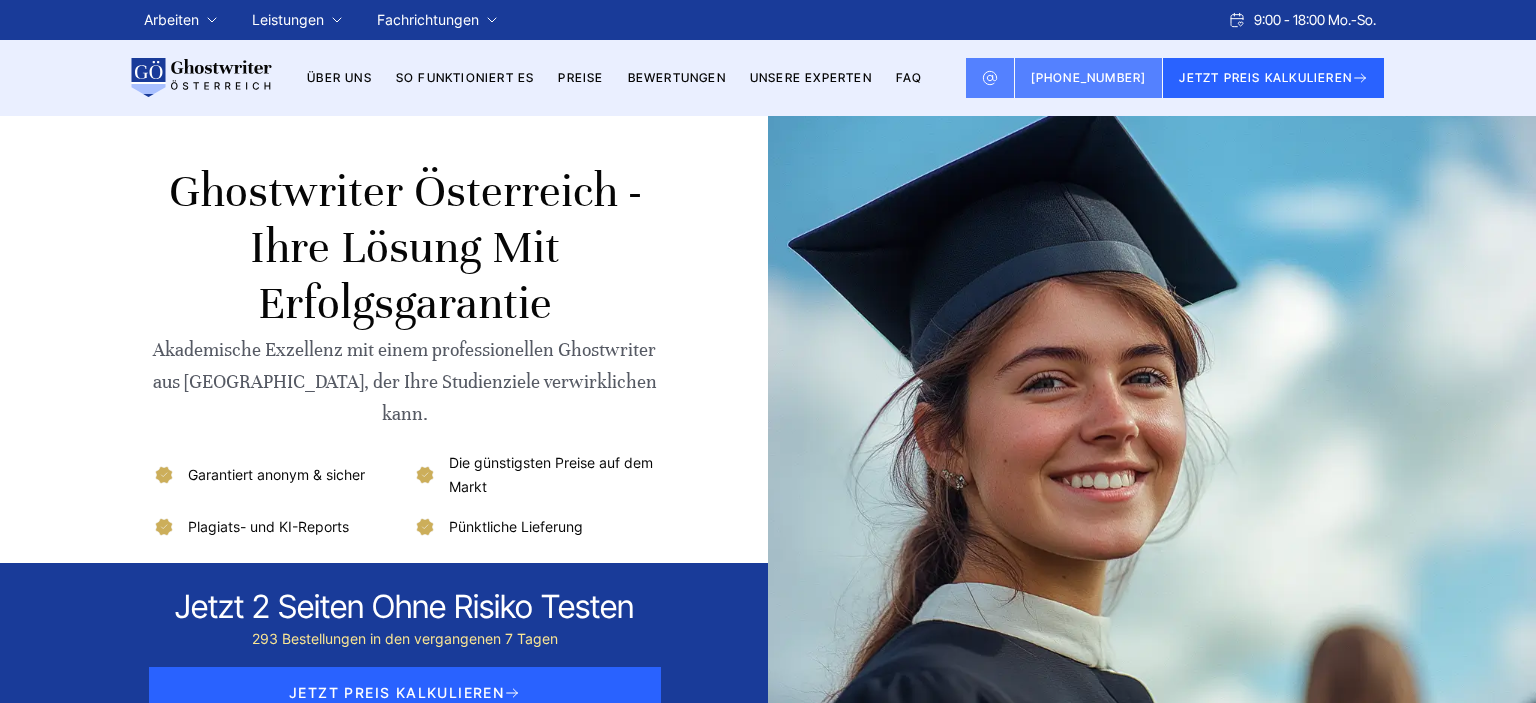 click on "Ghostwriter Österreich - Ihre Lösung mit Erfolgsgarantie
Akademische Exzellenz mit einem professionellen Ghostwriter aus [GEOGRAPHIC_DATA], der Ihre Studienziele verwirklichen kann.
Garantiert anonym & sicher
Die günstigsten Preise auf dem Markt" at bounding box center (768, 429) 